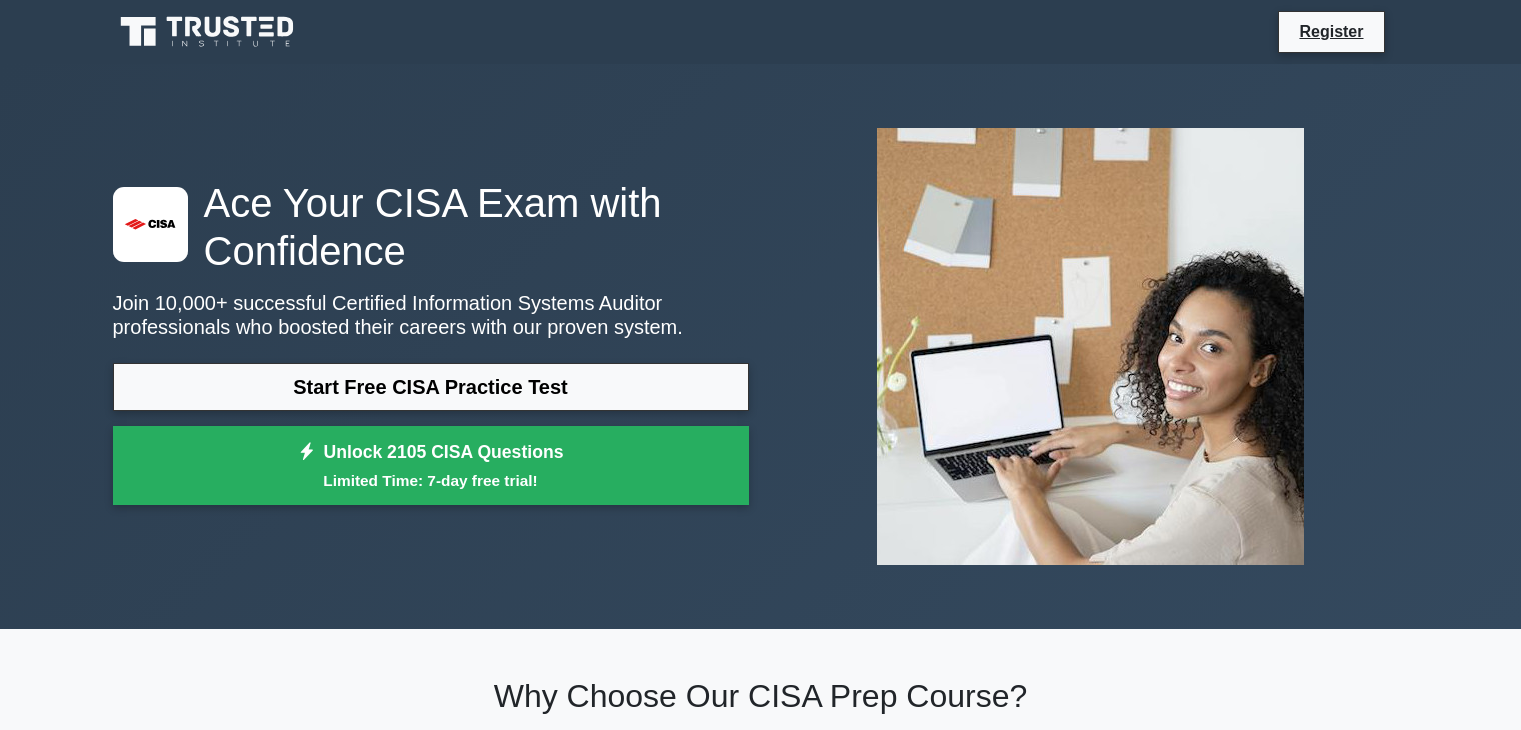 scroll, scrollTop: 0, scrollLeft: 0, axis: both 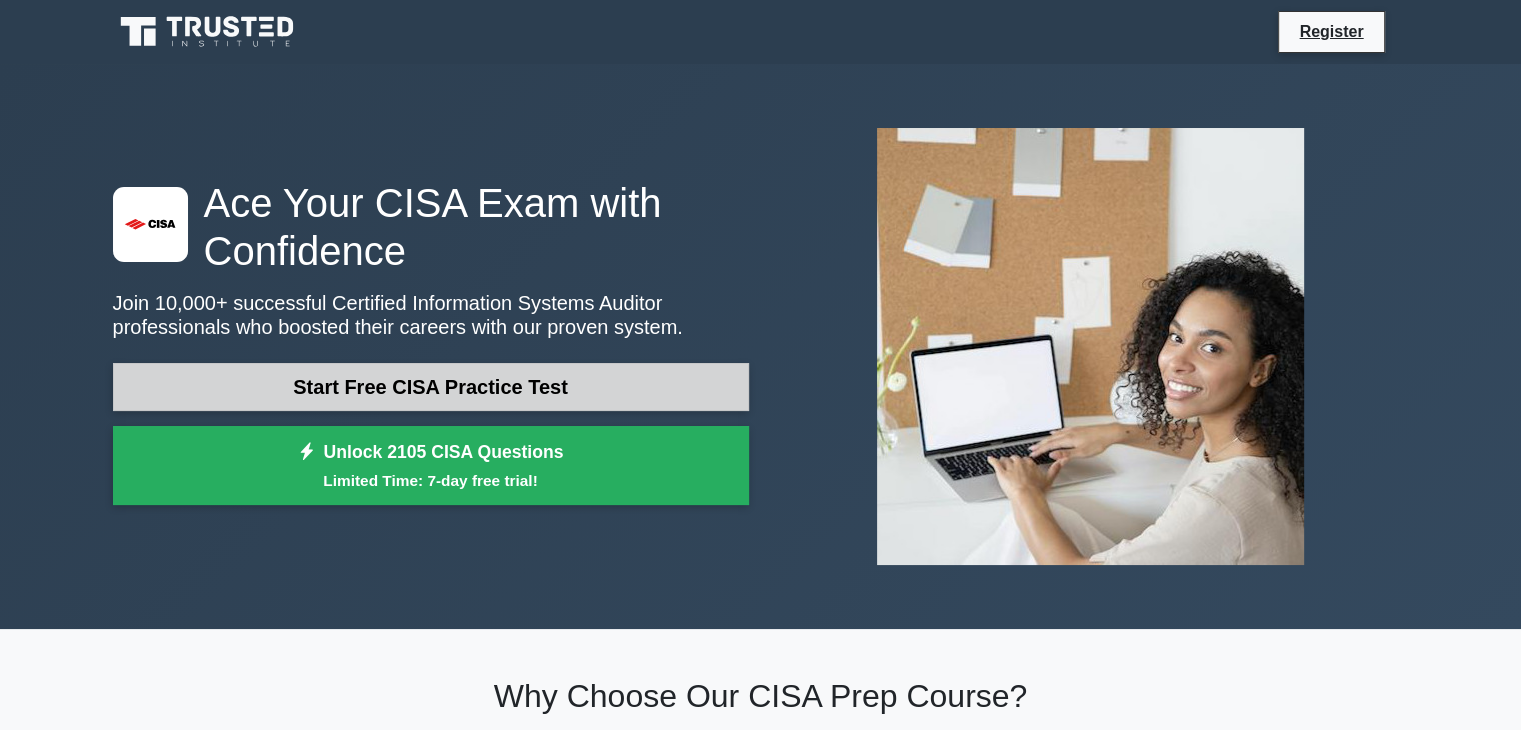 click on "Start Free CISA Practice Test" at bounding box center (431, 387) 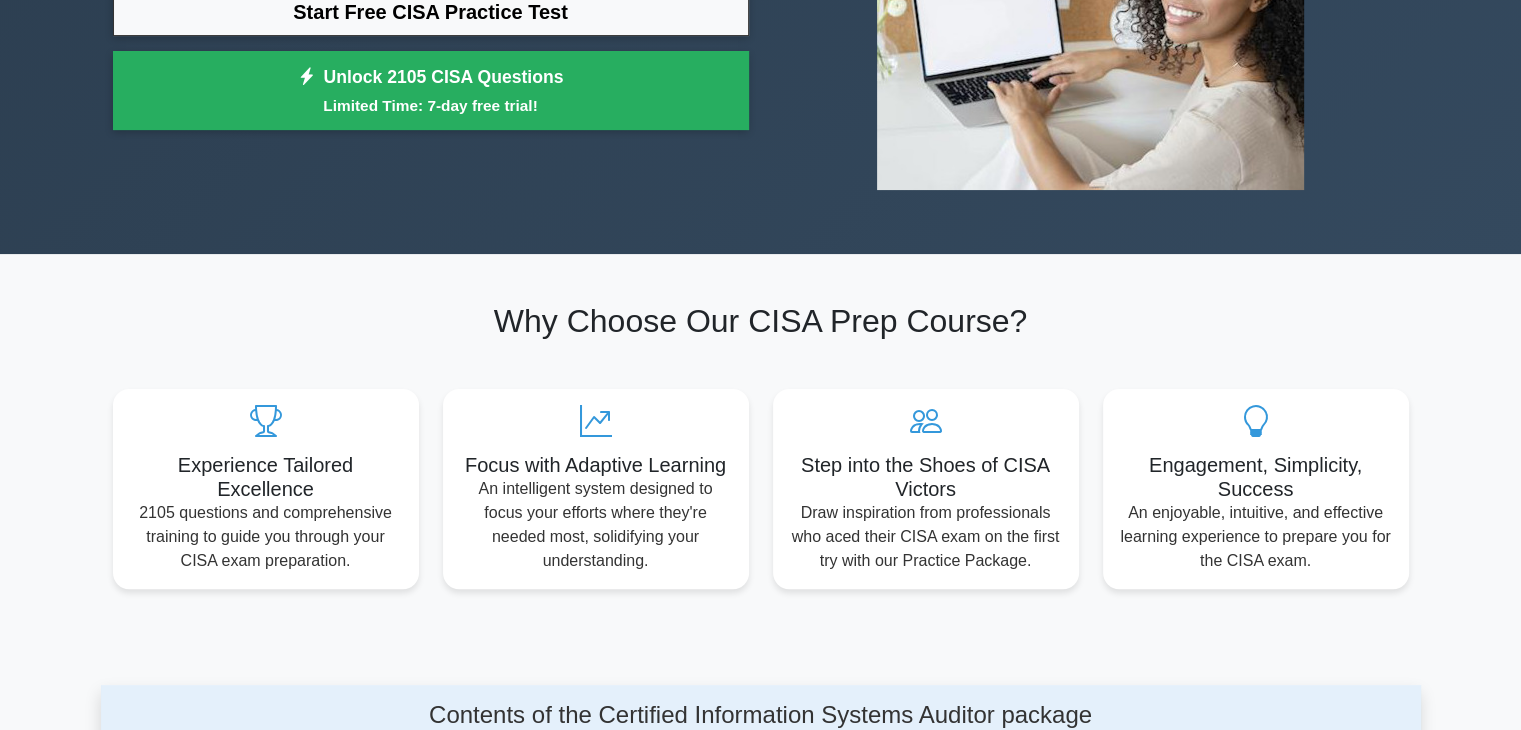 scroll, scrollTop: 376, scrollLeft: 0, axis: vertical 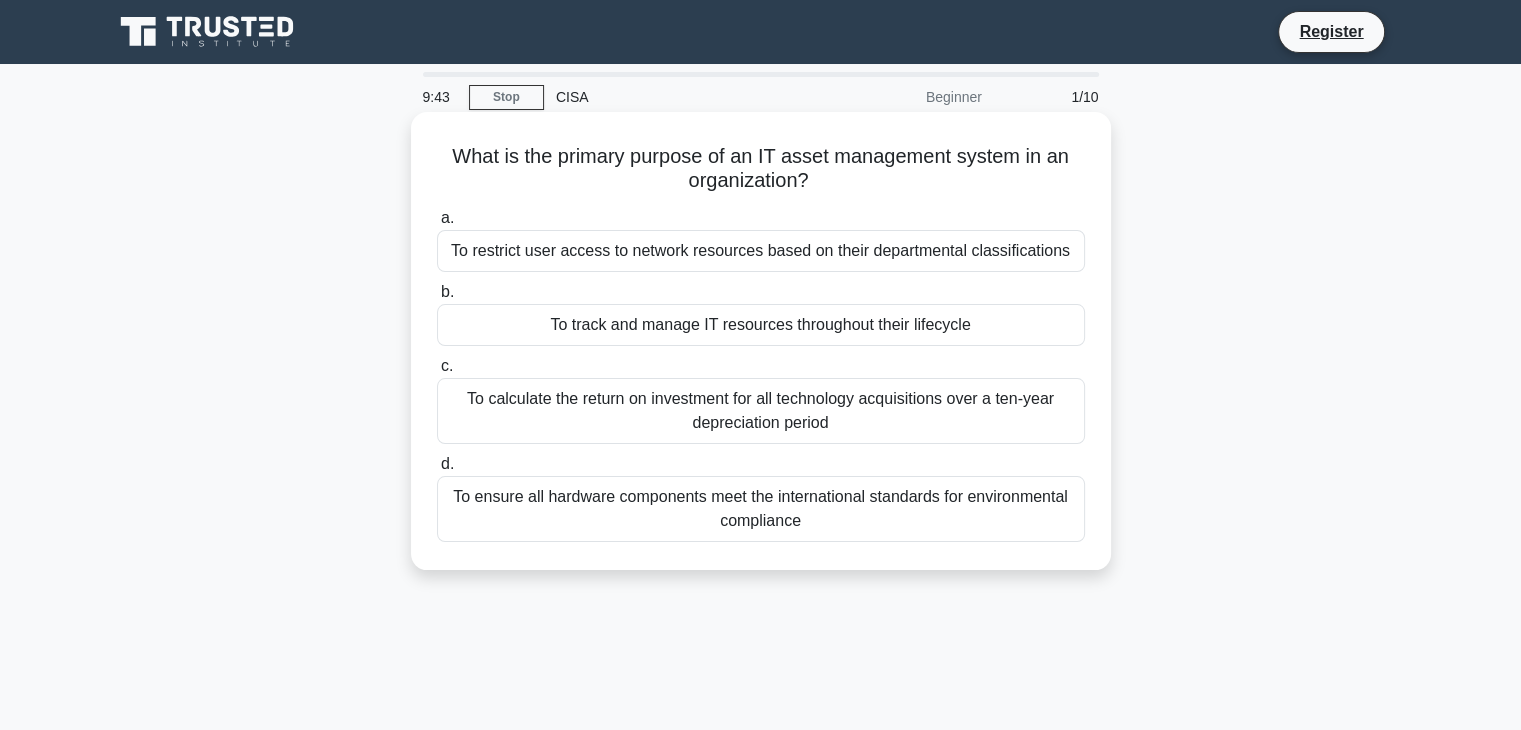 click on "To restrict user access to network resources based on their departmental classifications" at bounding box center [761, 251] 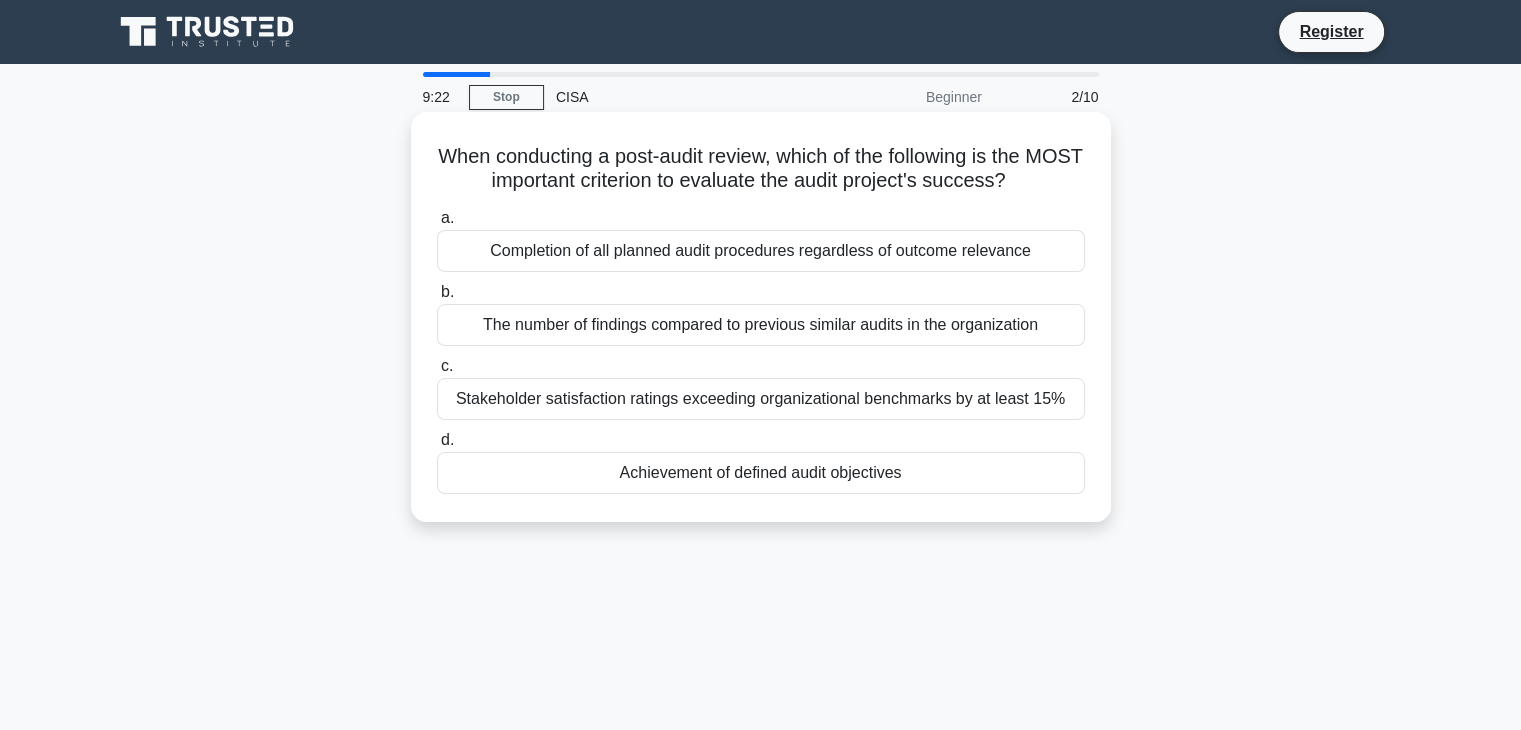 click on "The number of findings compared to previous similar audits in the organization" at bounding box center (761, 325) 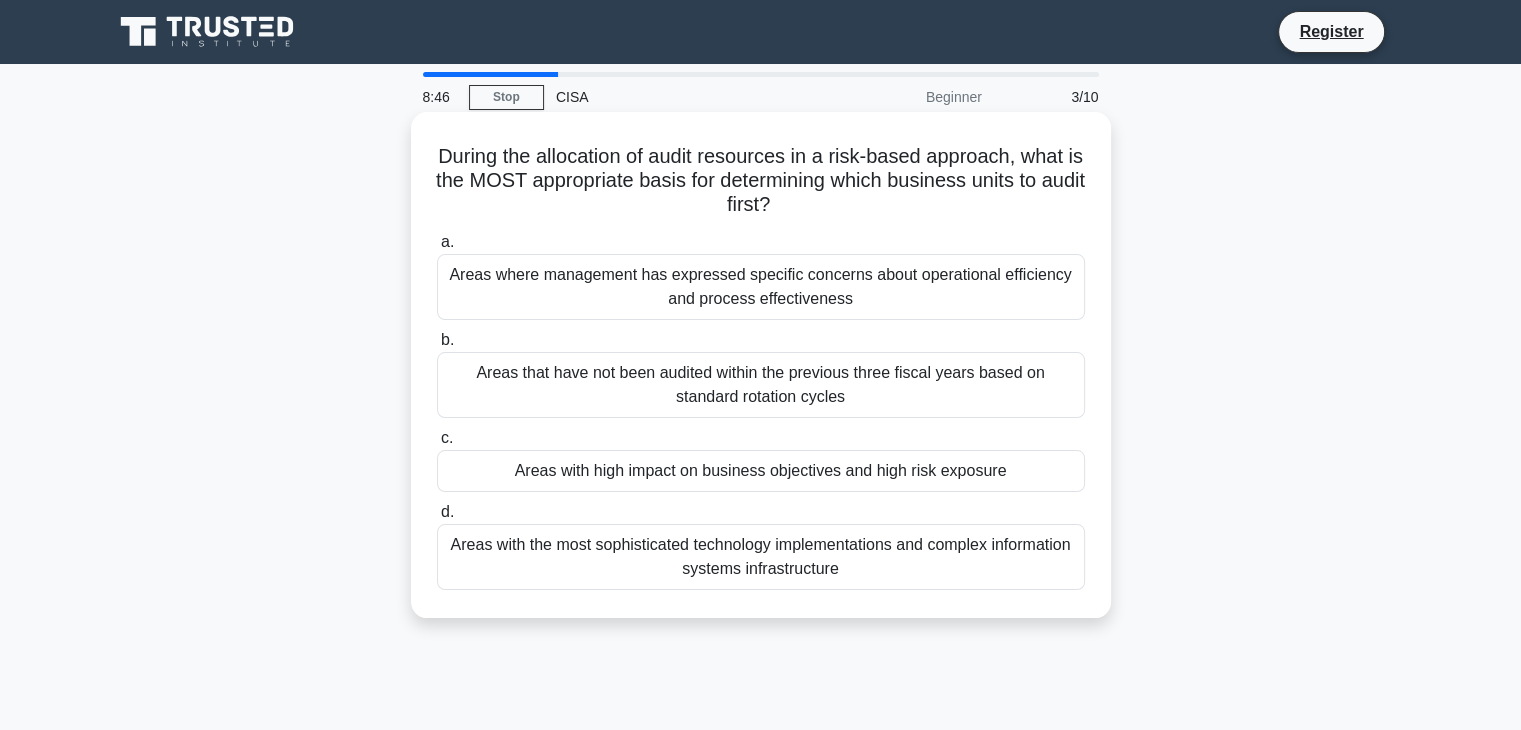 click on "Areas with high impact on business objectives and high risk exposure" at bounding box center [761, 471] 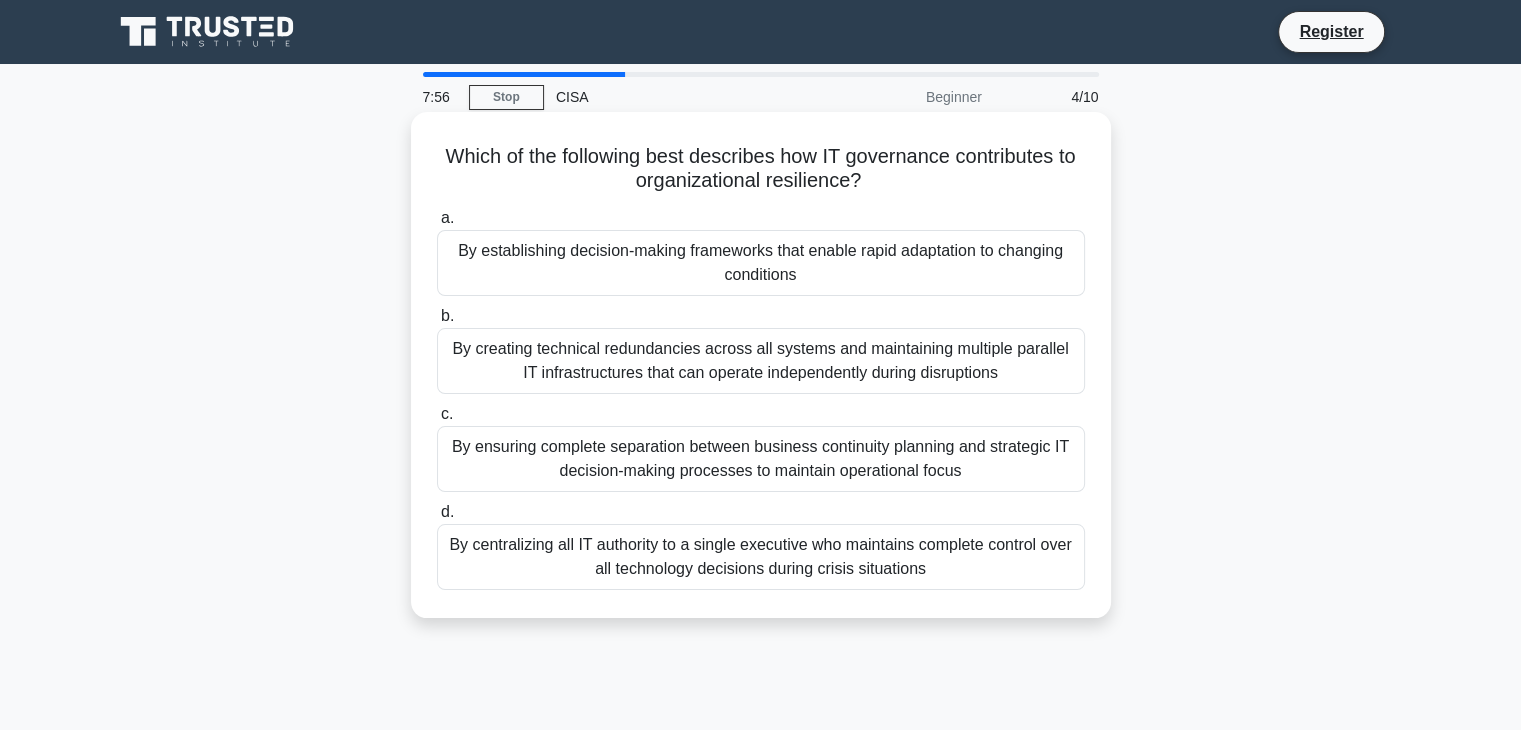 click on "By creating technical redundancies across all systems and maintaining multiple parallel IT infrastructures that can operate independently during disruptions" at bounding box center (761, 361) 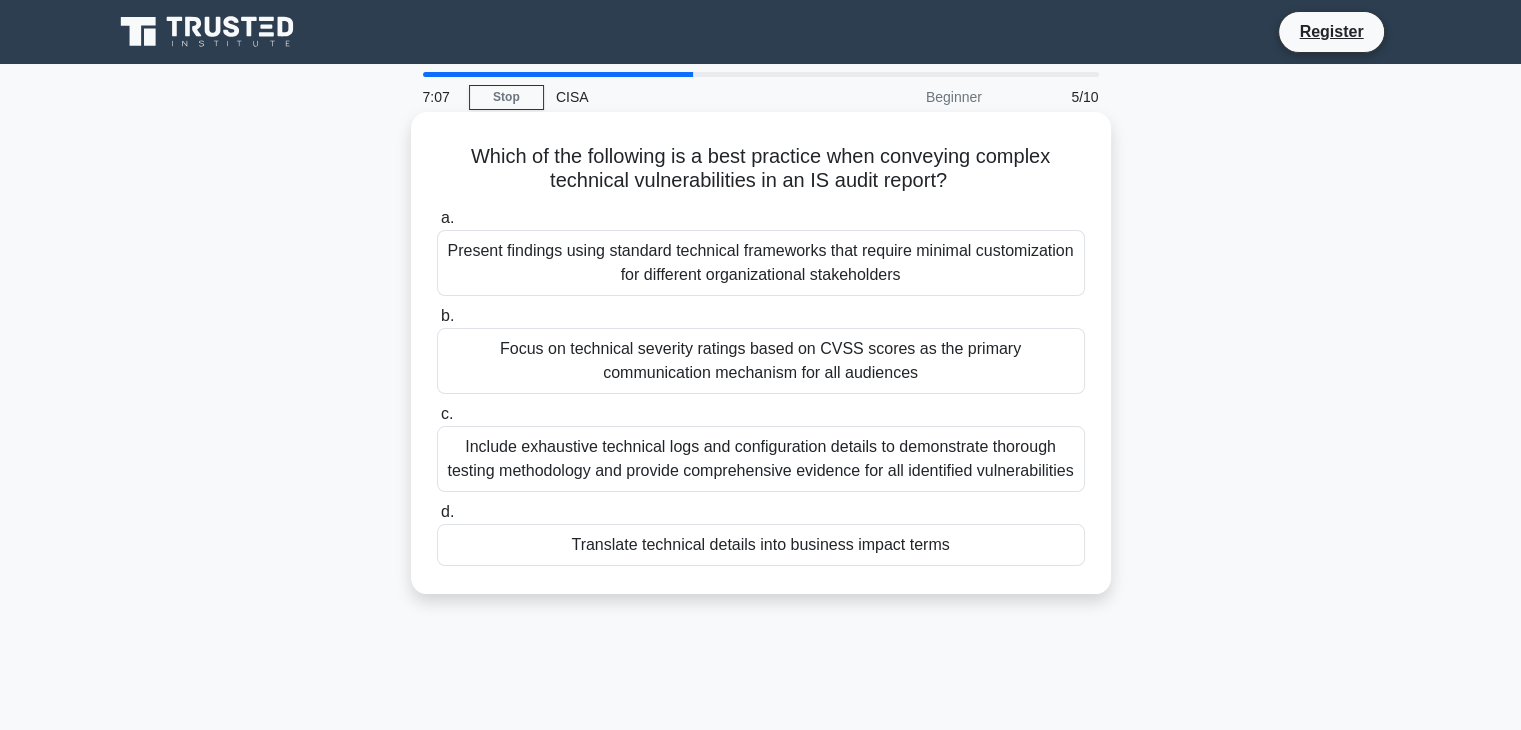 click on "Translate technical details into business impact terms" at bounding box center [761, 545] 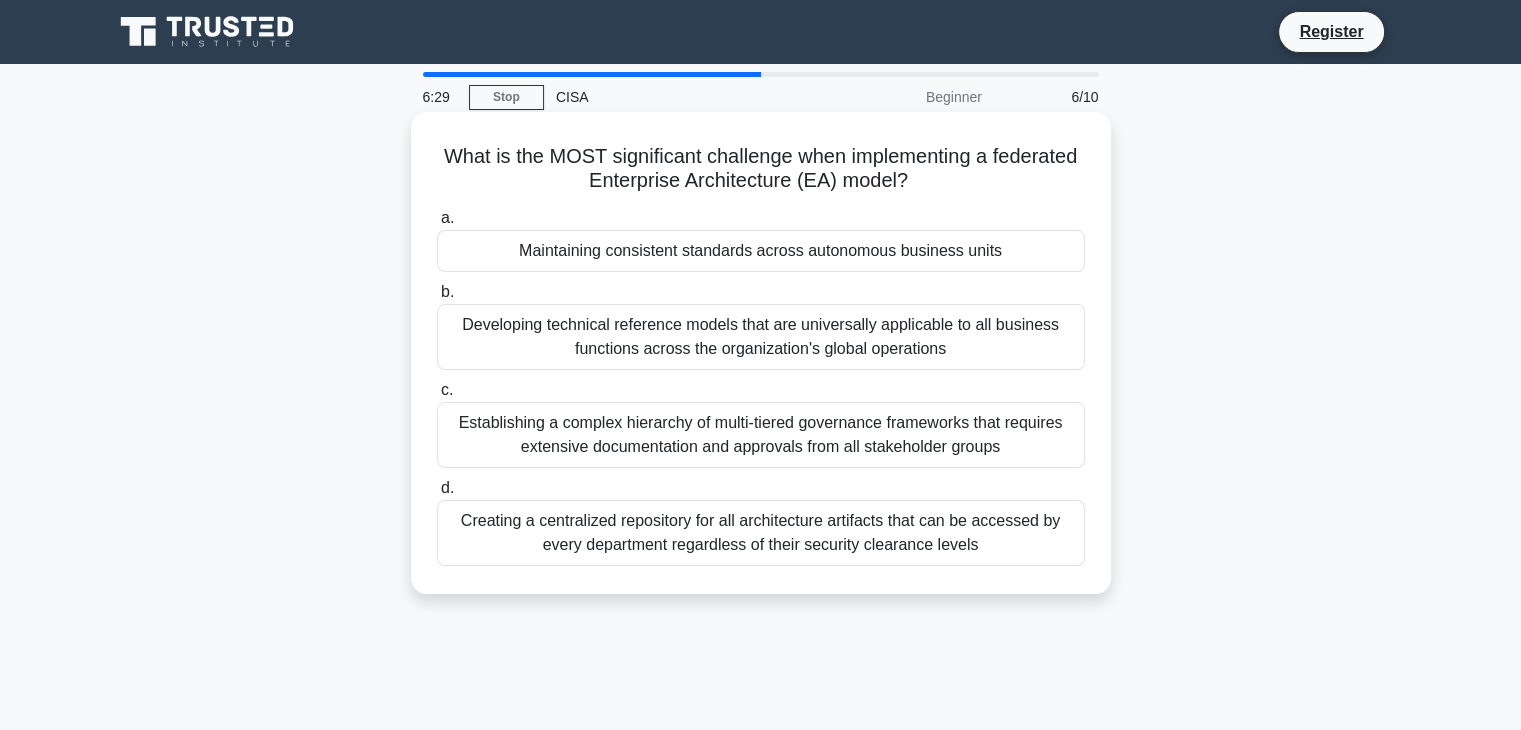 click on "Establishing a complex hierarchy of multi-tiered governance frameworks that requires extensive documentation and approvals from all stakeholder groups" at bounding box center (761, 435) 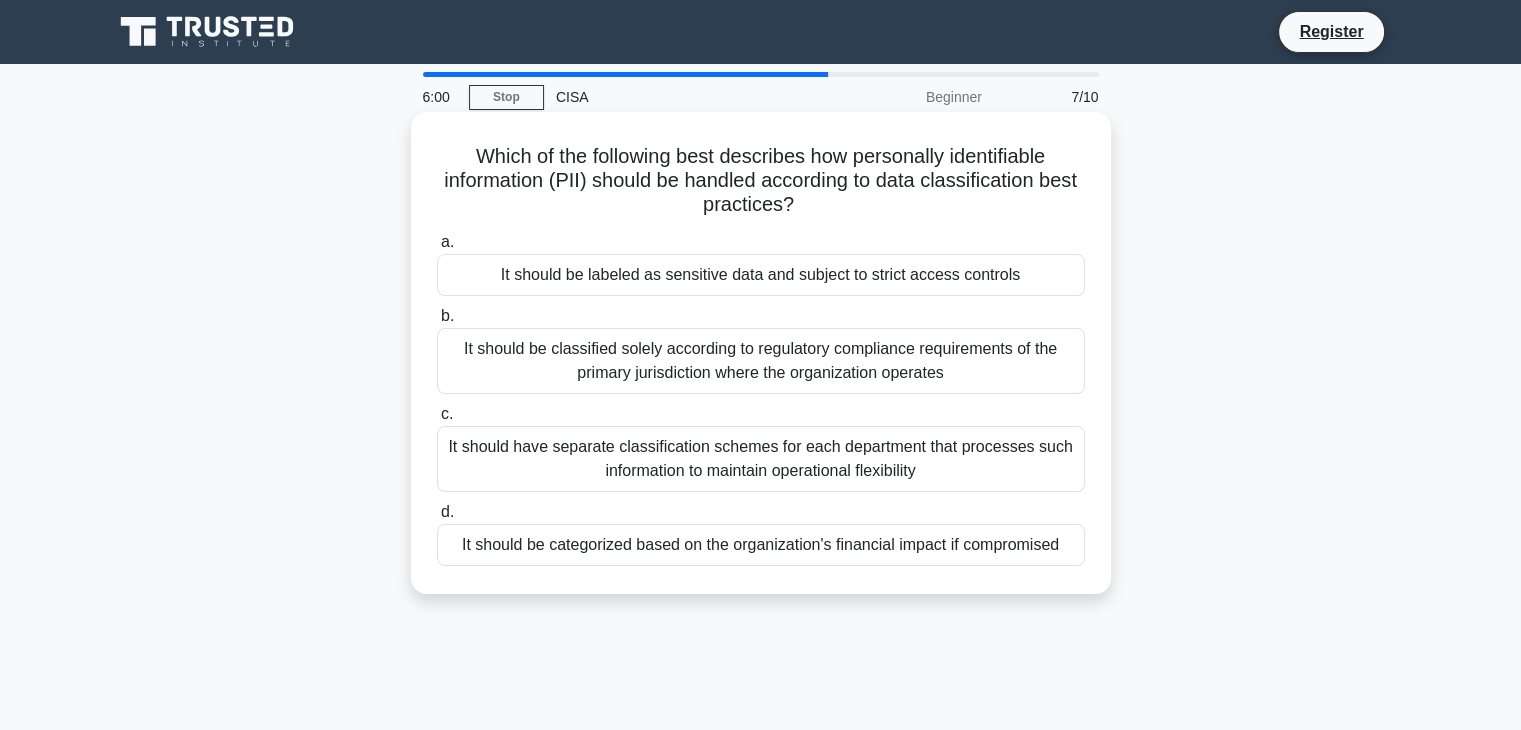 click on "It should be classified solely according to regulatory compliance requirements of the primary jurisdiction where the organization operates" at bounding box center [761, 361] 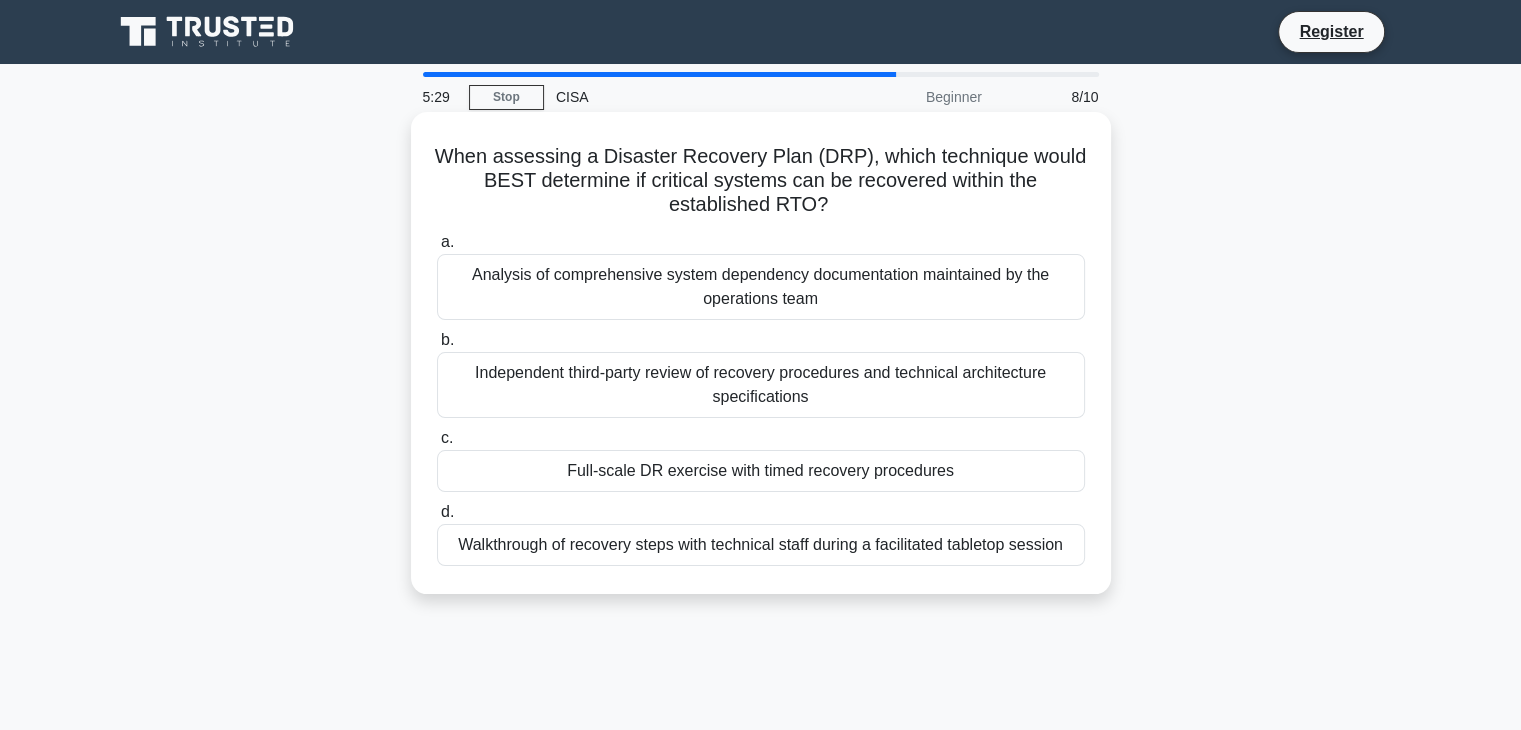 click on "Full-scale DR exercise with timed recovery procedures" at bounding box center (761, 471) 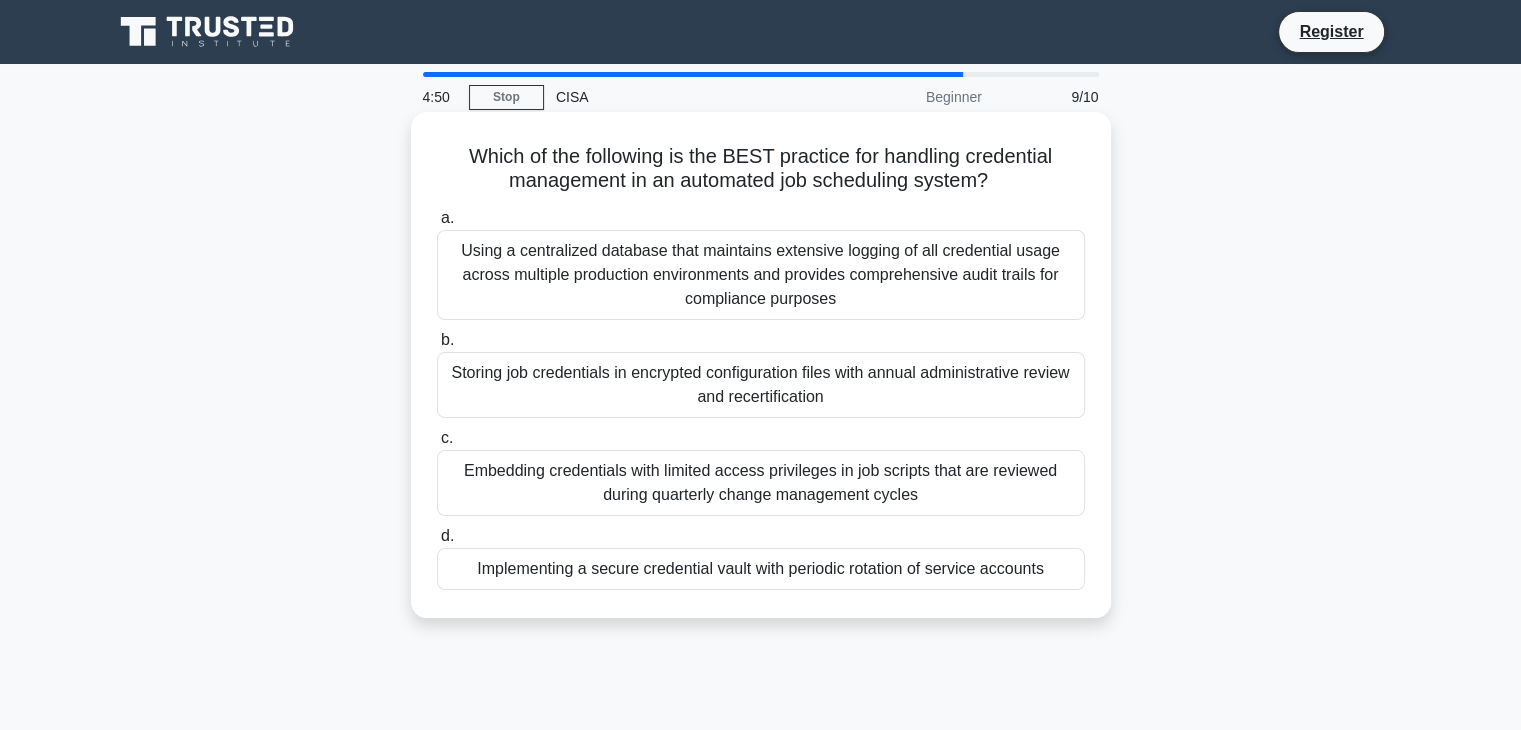 click on "Using a centralized database that maintains extensive logging of all credential usage across multiple production environments and provides comprehensive audit trails for compliance purposes" at bounding box center (761, 275) 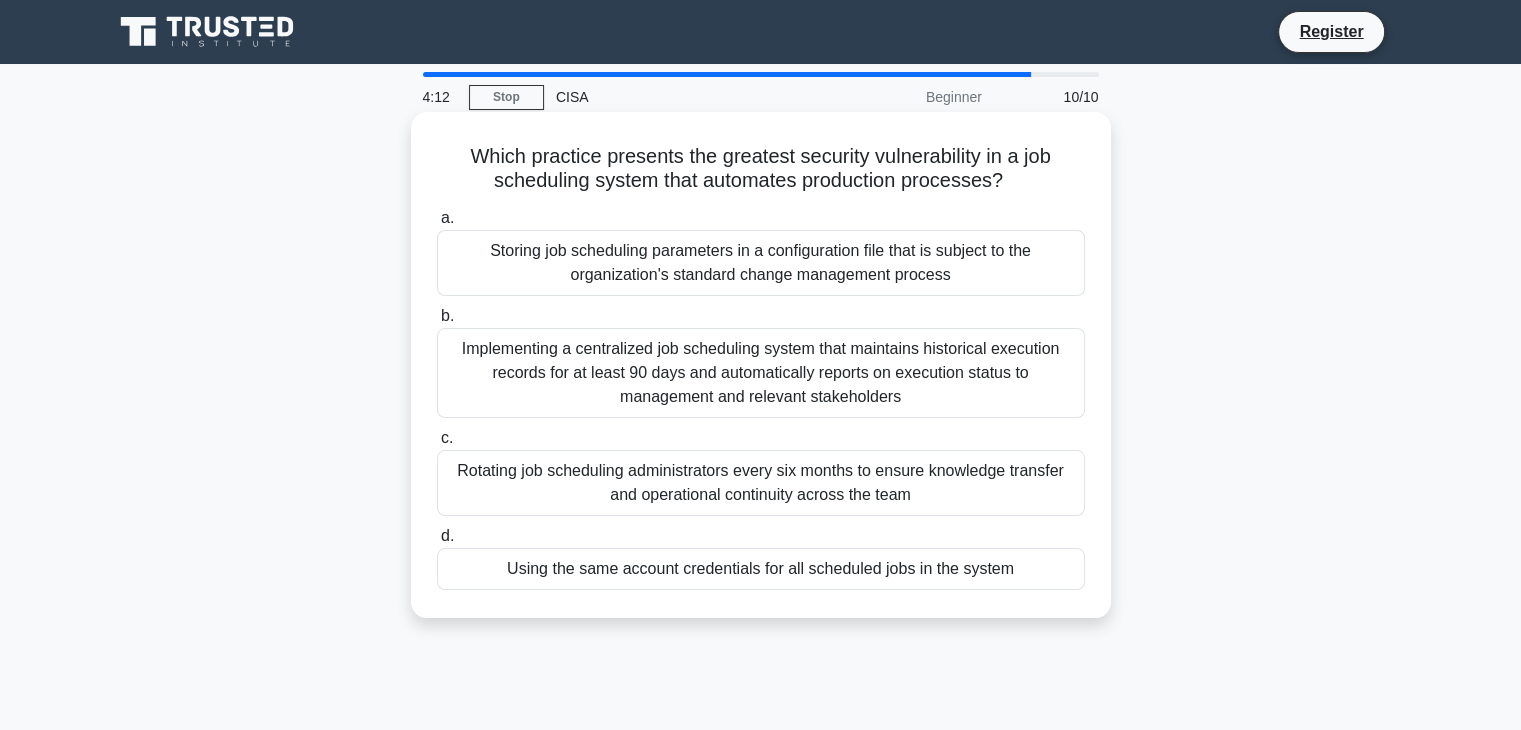 click on "Using the same account credentials for all scheduled jobs in the system" at bounding box center (761, 569) 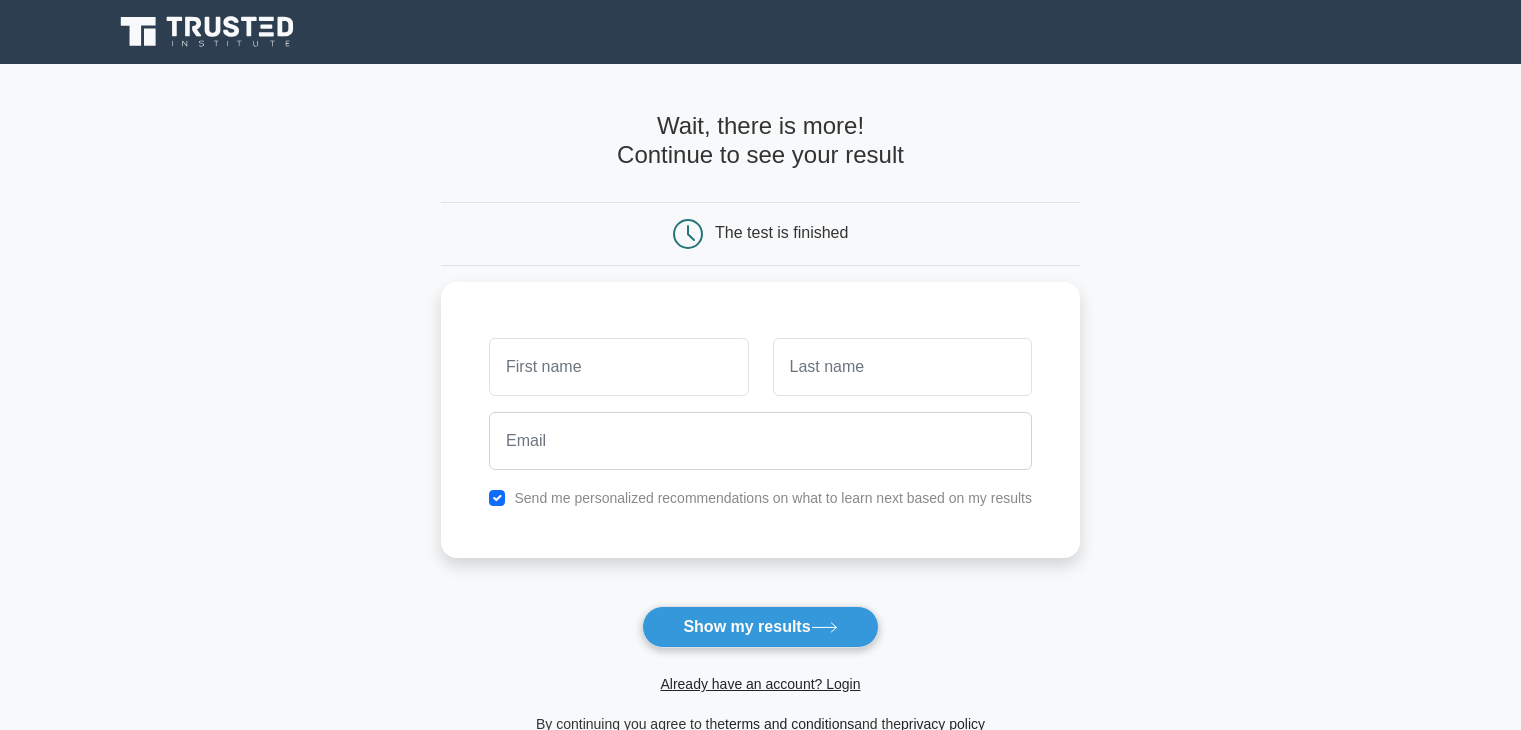 scroll, scrollTop: 0, scrollLeft: 0, axis: both 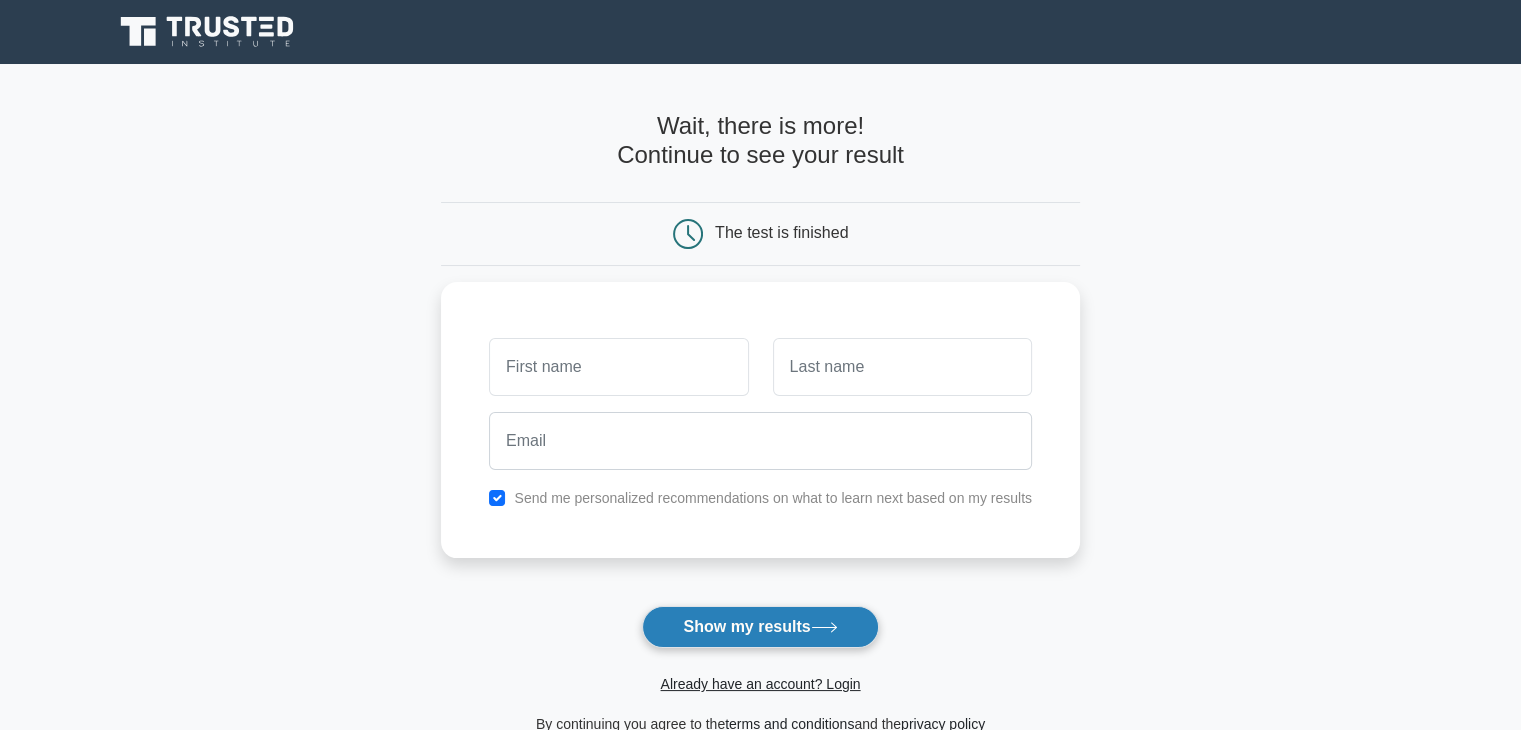 click on "Show my results" at bounding box center (760, 627) 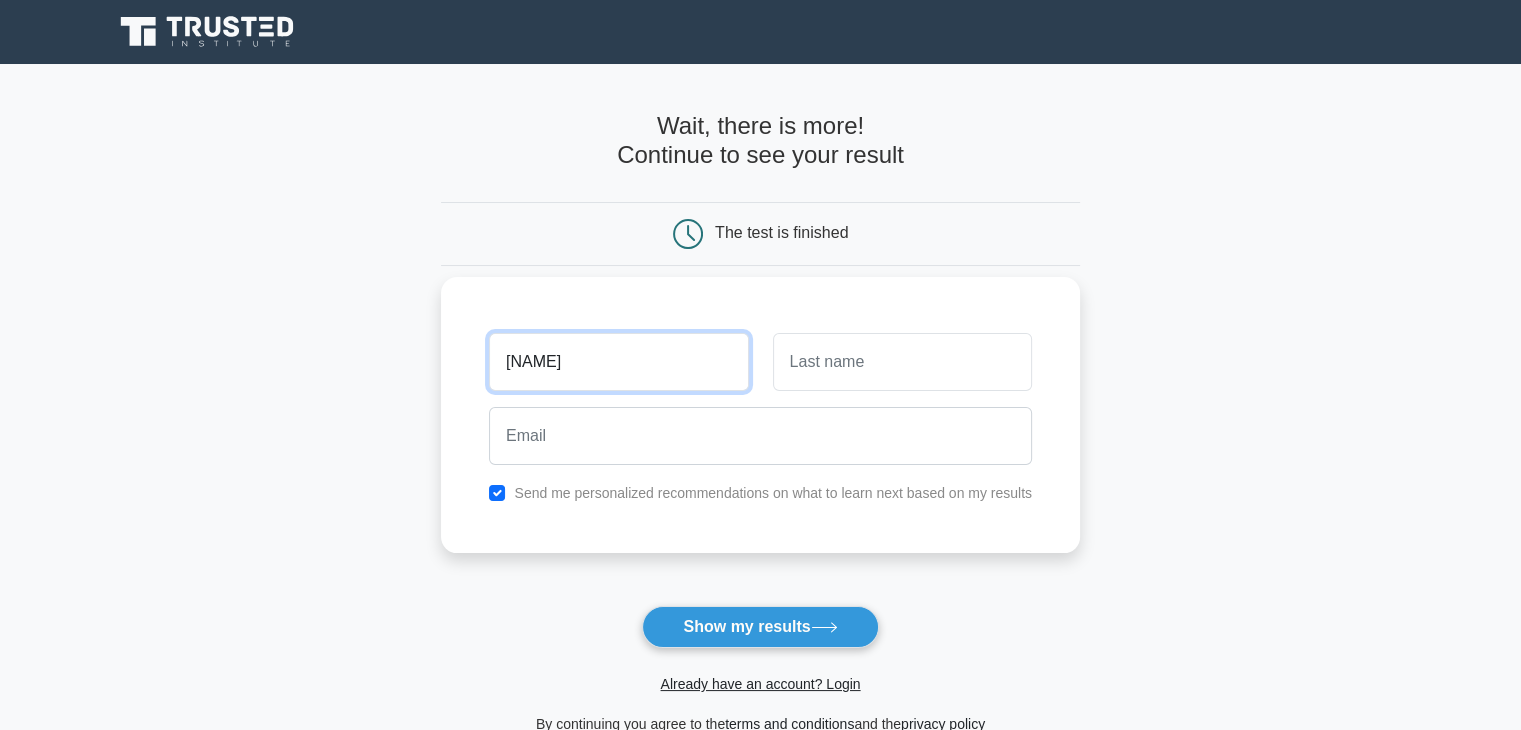 type on "parth" 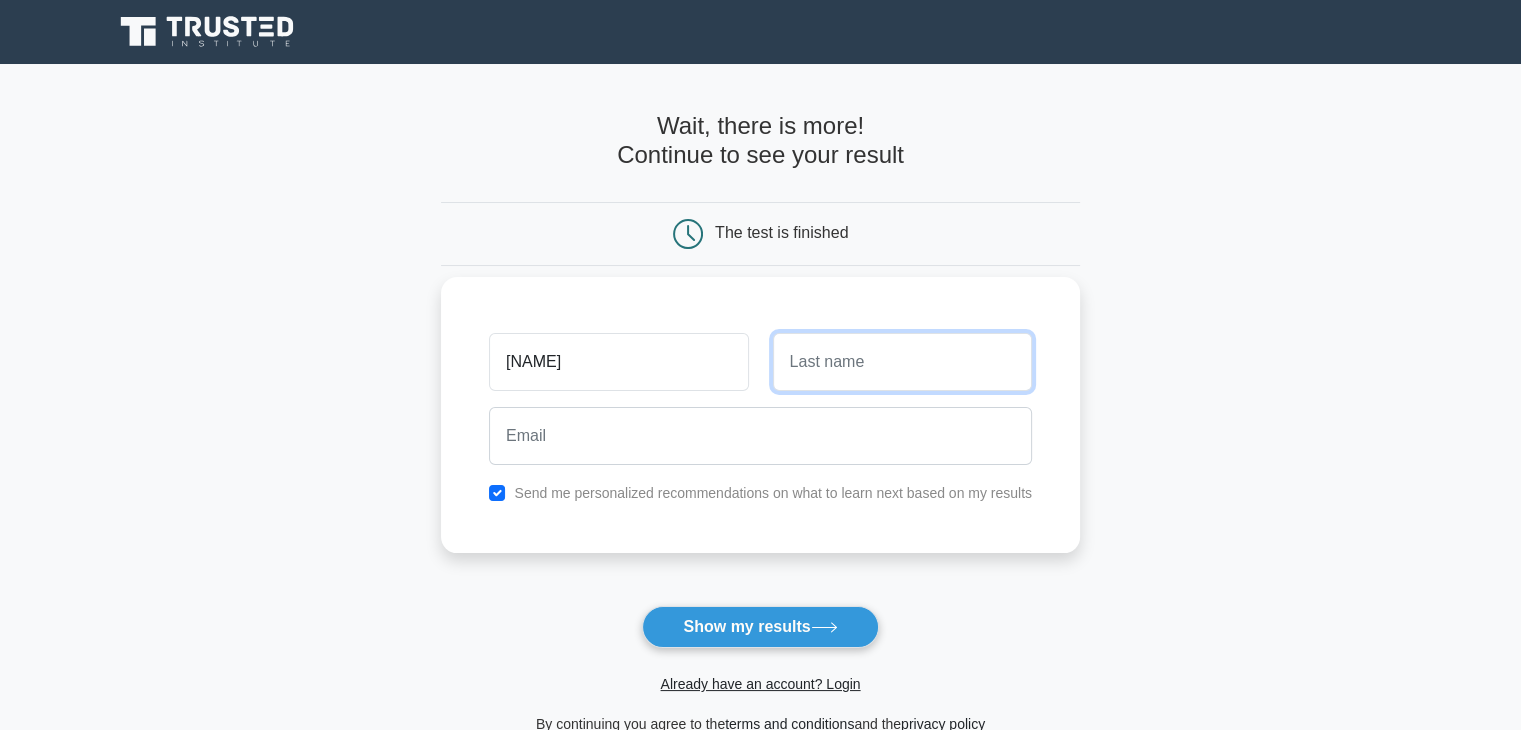 click at bounding box center [902, 362] 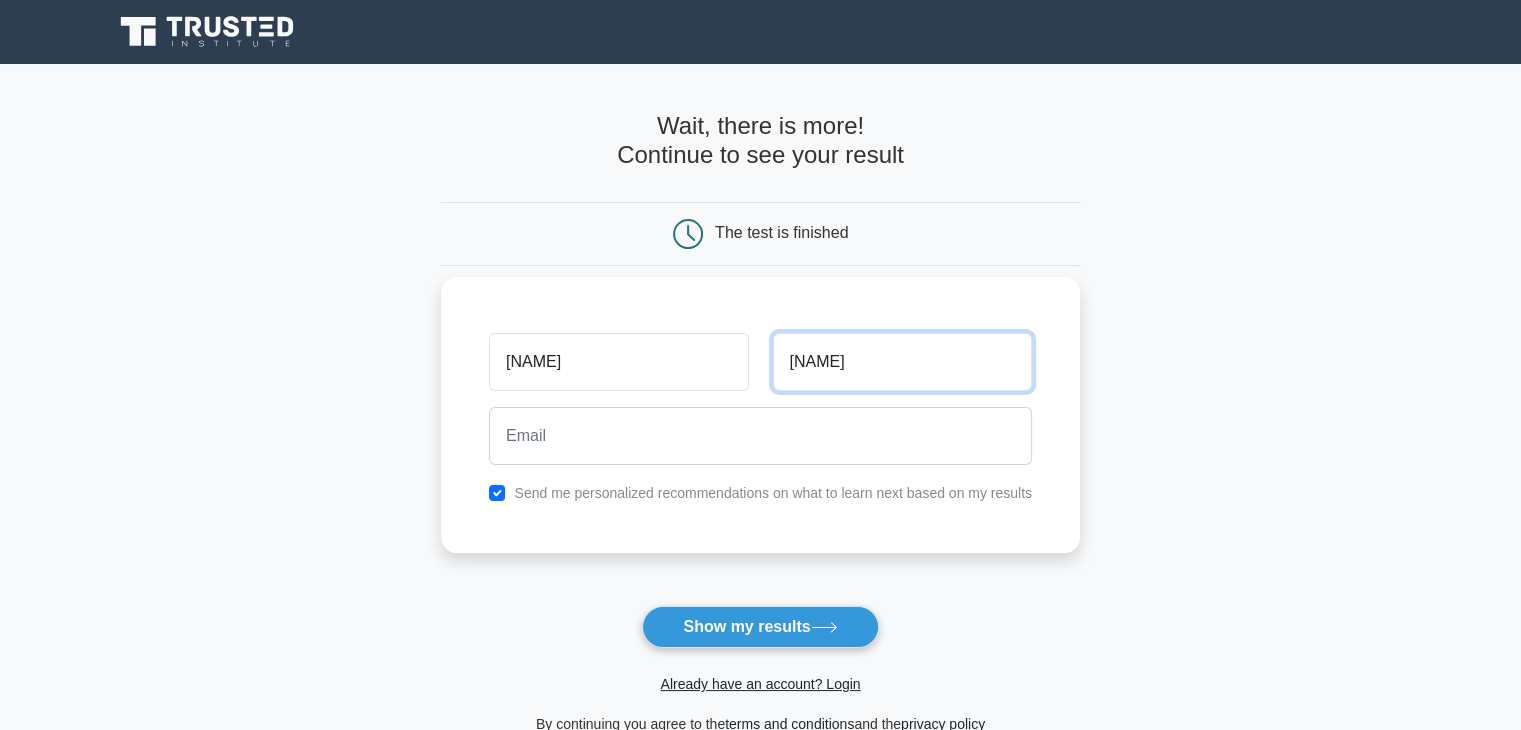 type on "dhanesha" 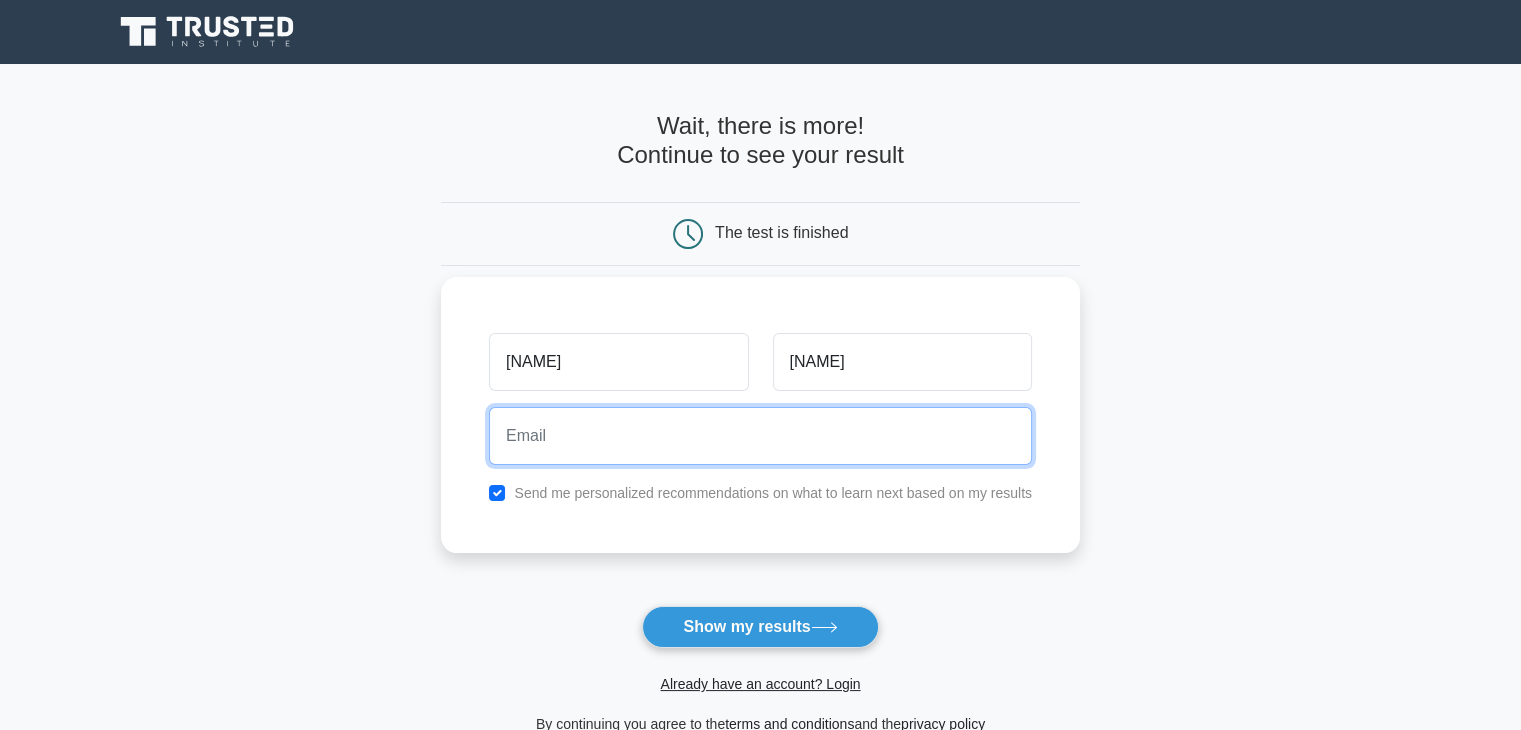 click at bounding box center [760, 436] 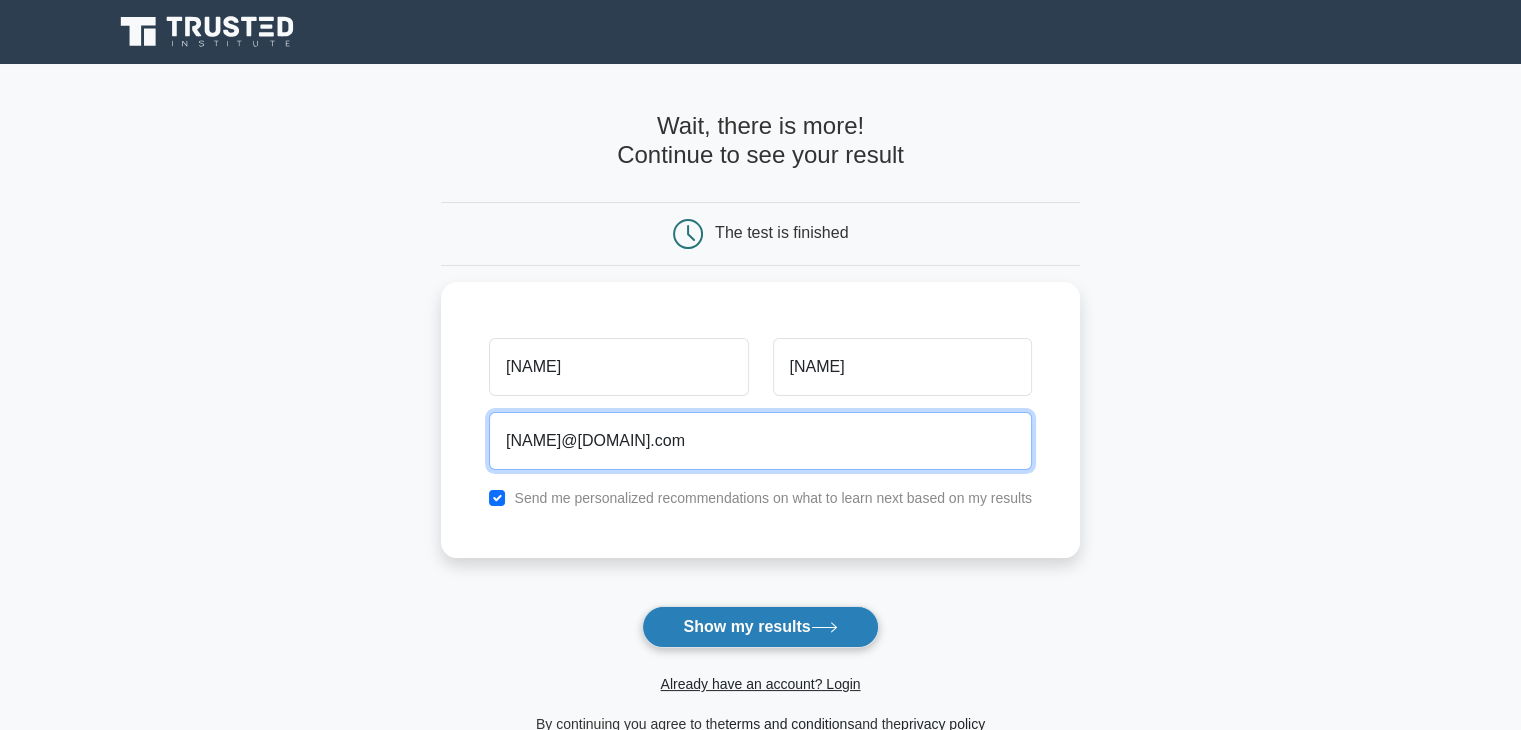 type on "dhaneshap5@gmail.com" 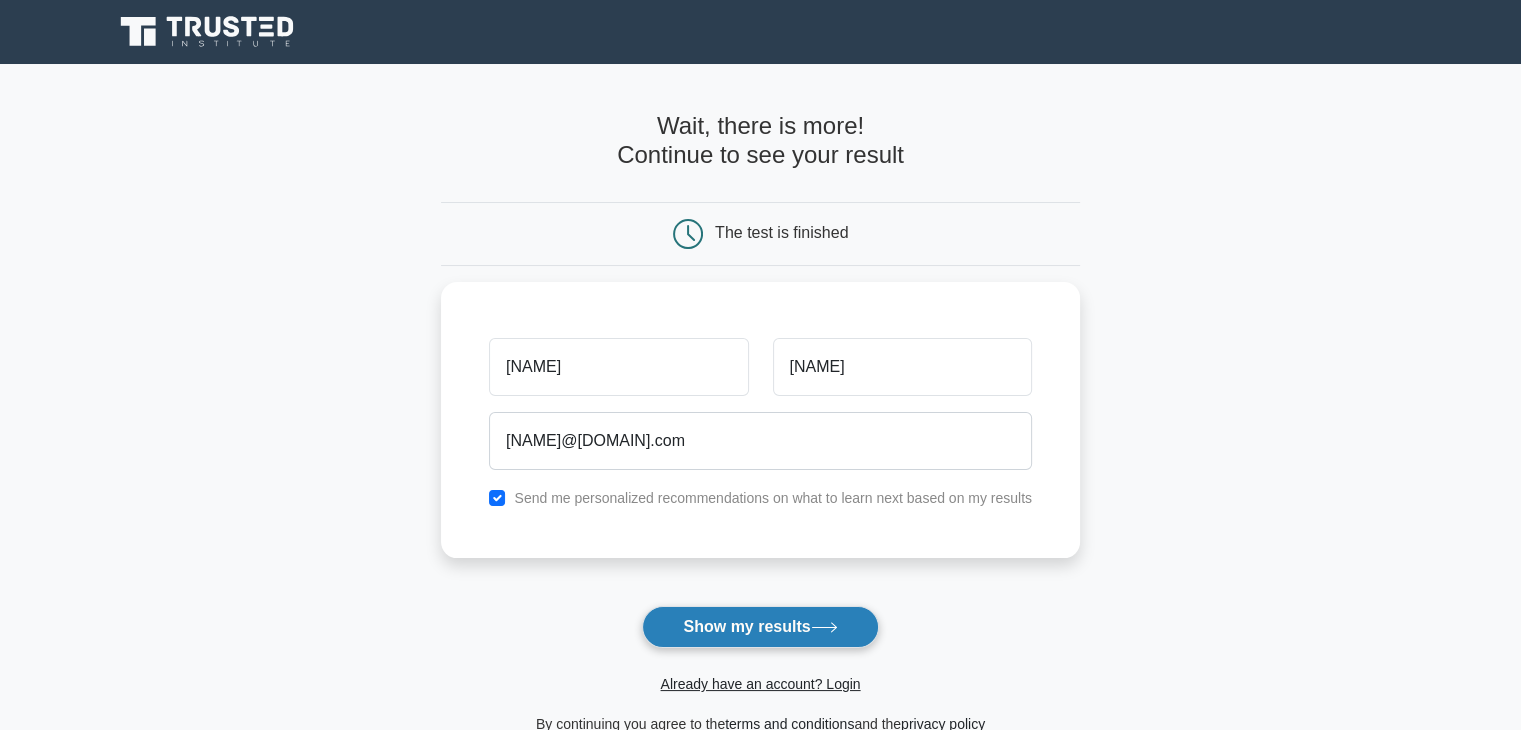 click on "Show my results" at bounding box center (760, 627) 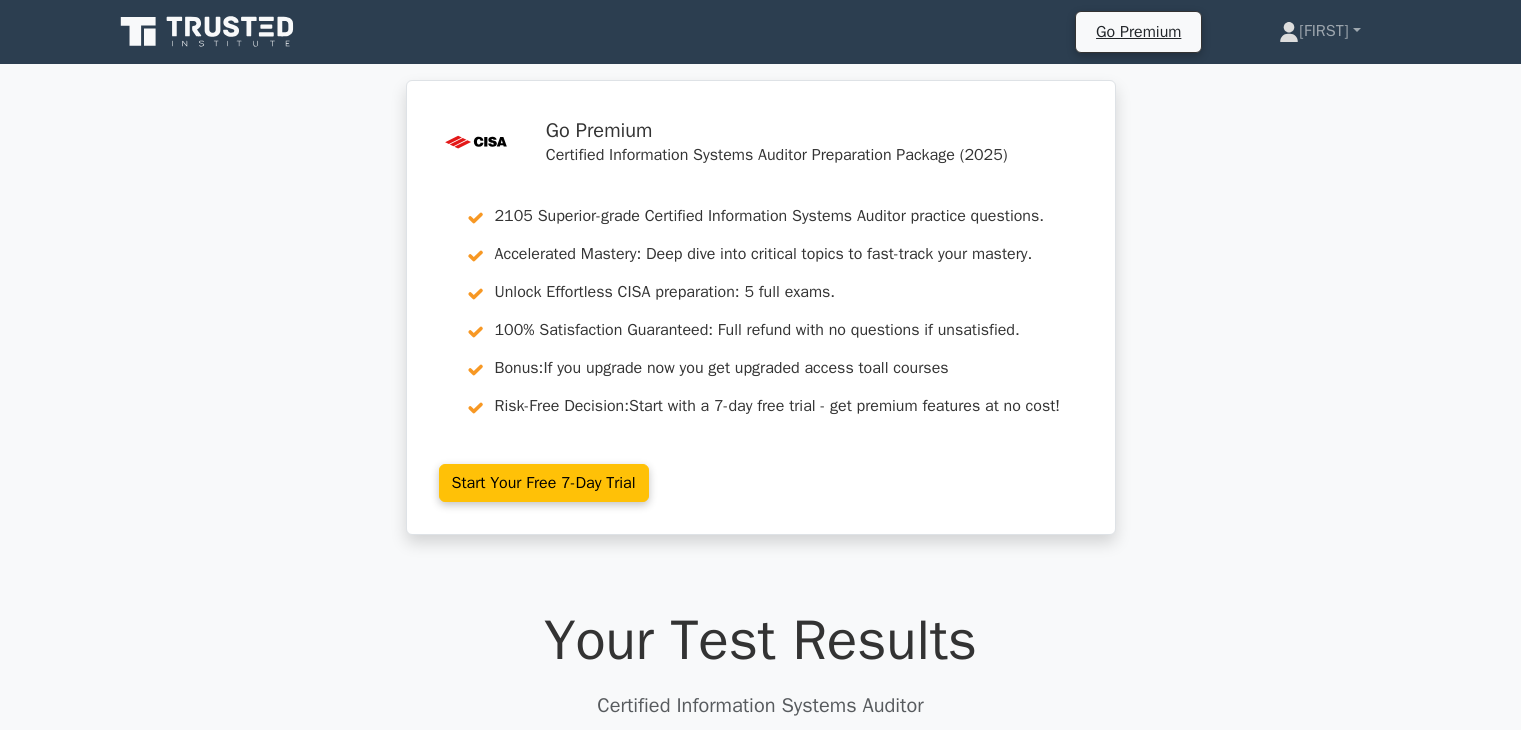 scroll, scrollTop: 0, scrollLeft: 0, axis: both 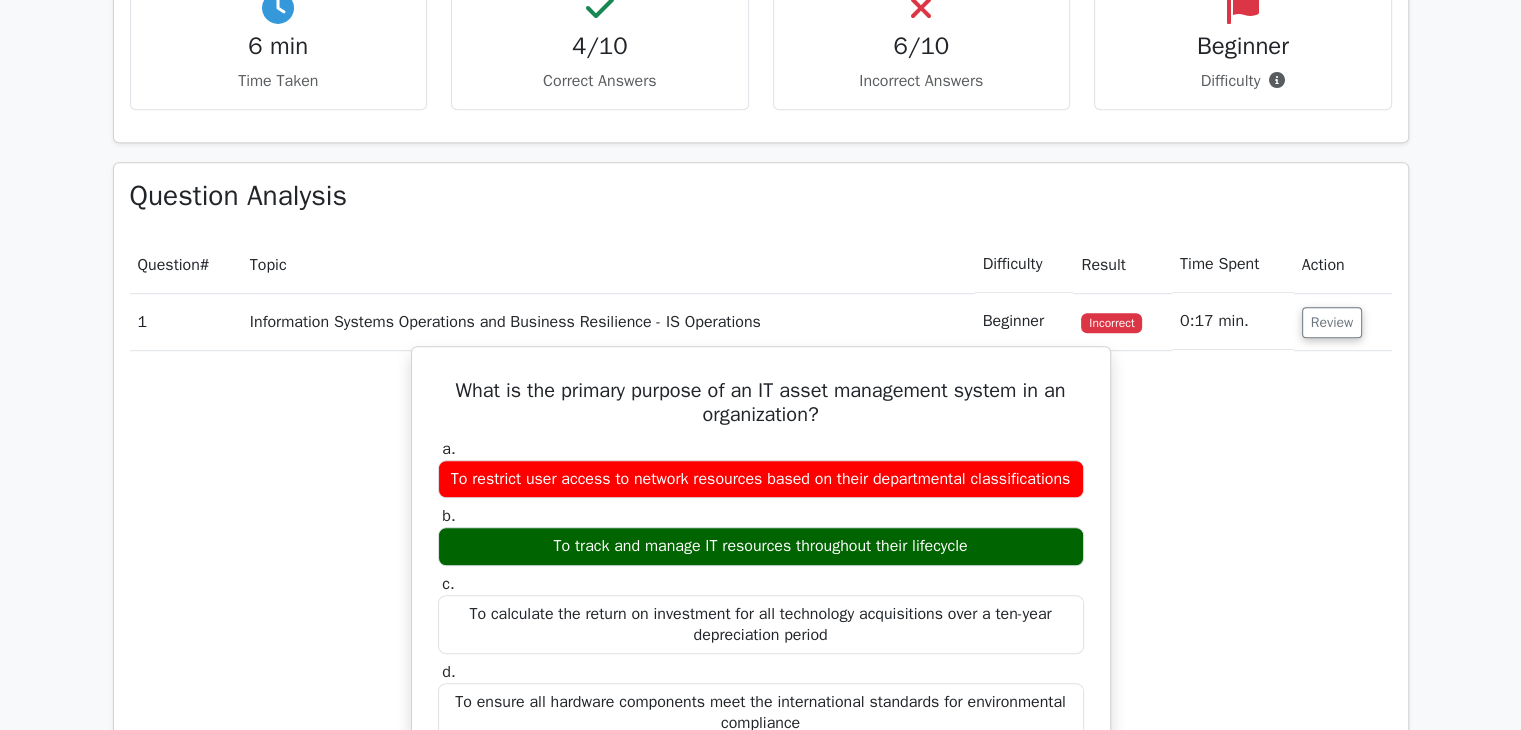 click on "To track and manage IT resources throughout their lifecycle" at bounding box center [761, 546] 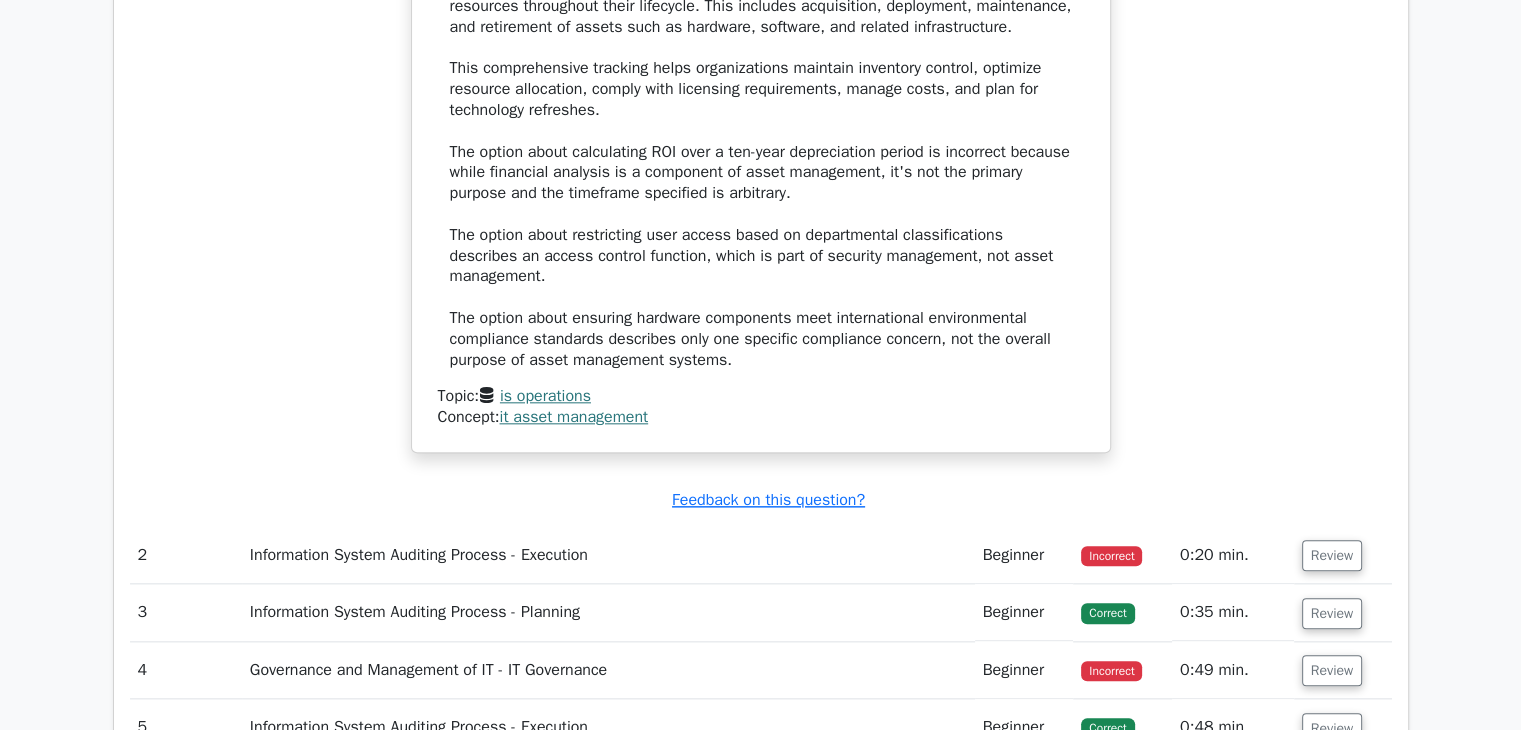 scroll, scrollTop: 2266, scrollLeft: 0, axis: vertical 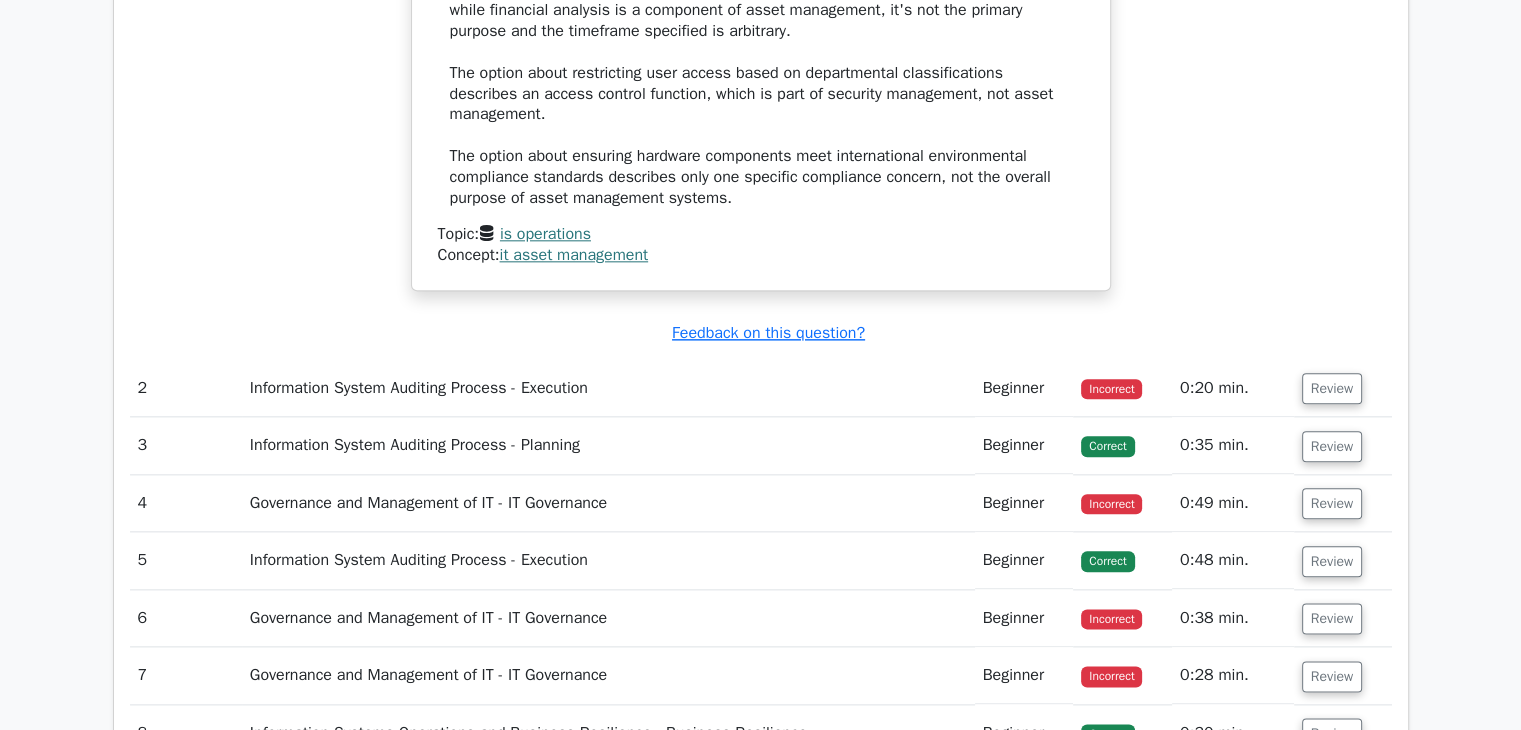 click on "Incorrect" at bounding box center (1122, 388) 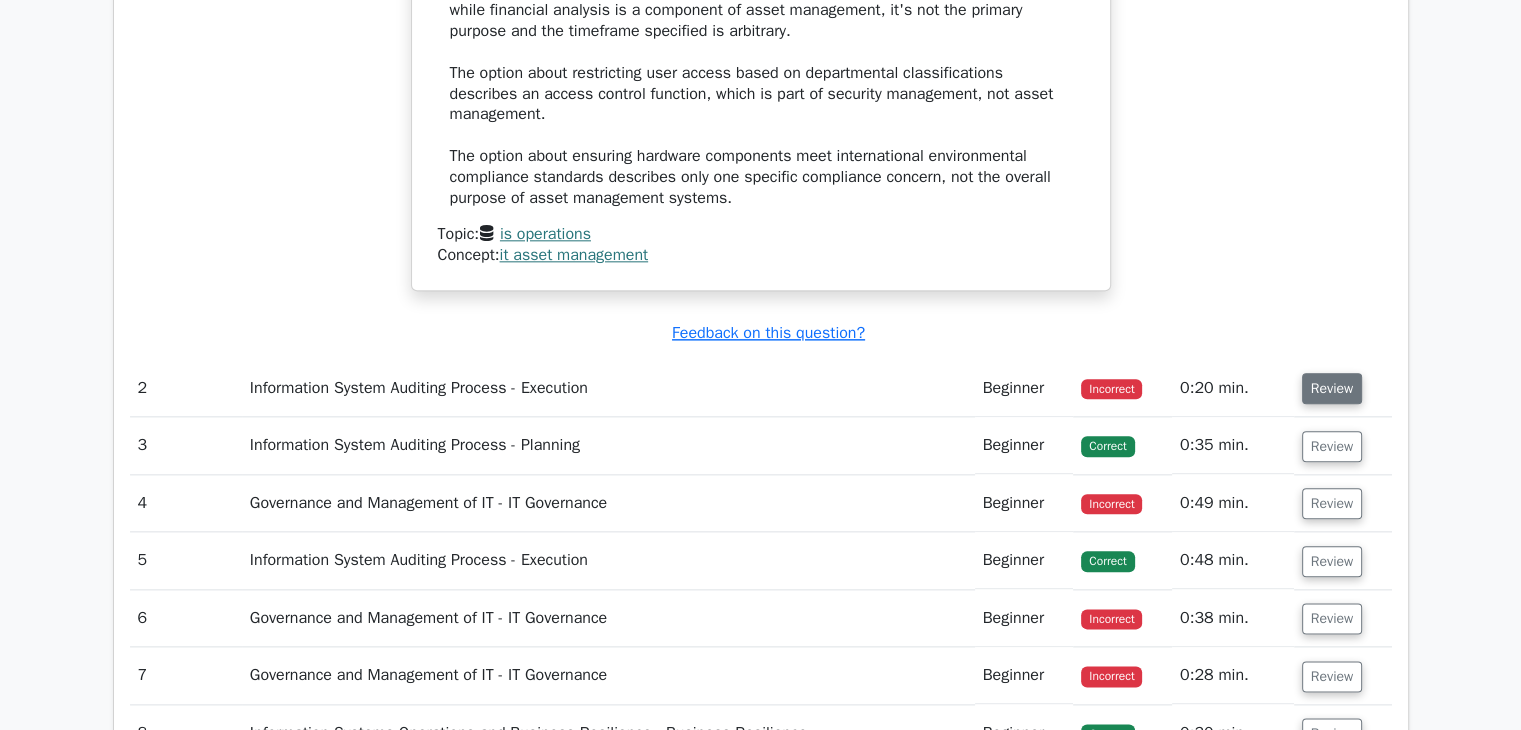 click on "Review" at bounding box center (1332, 388) 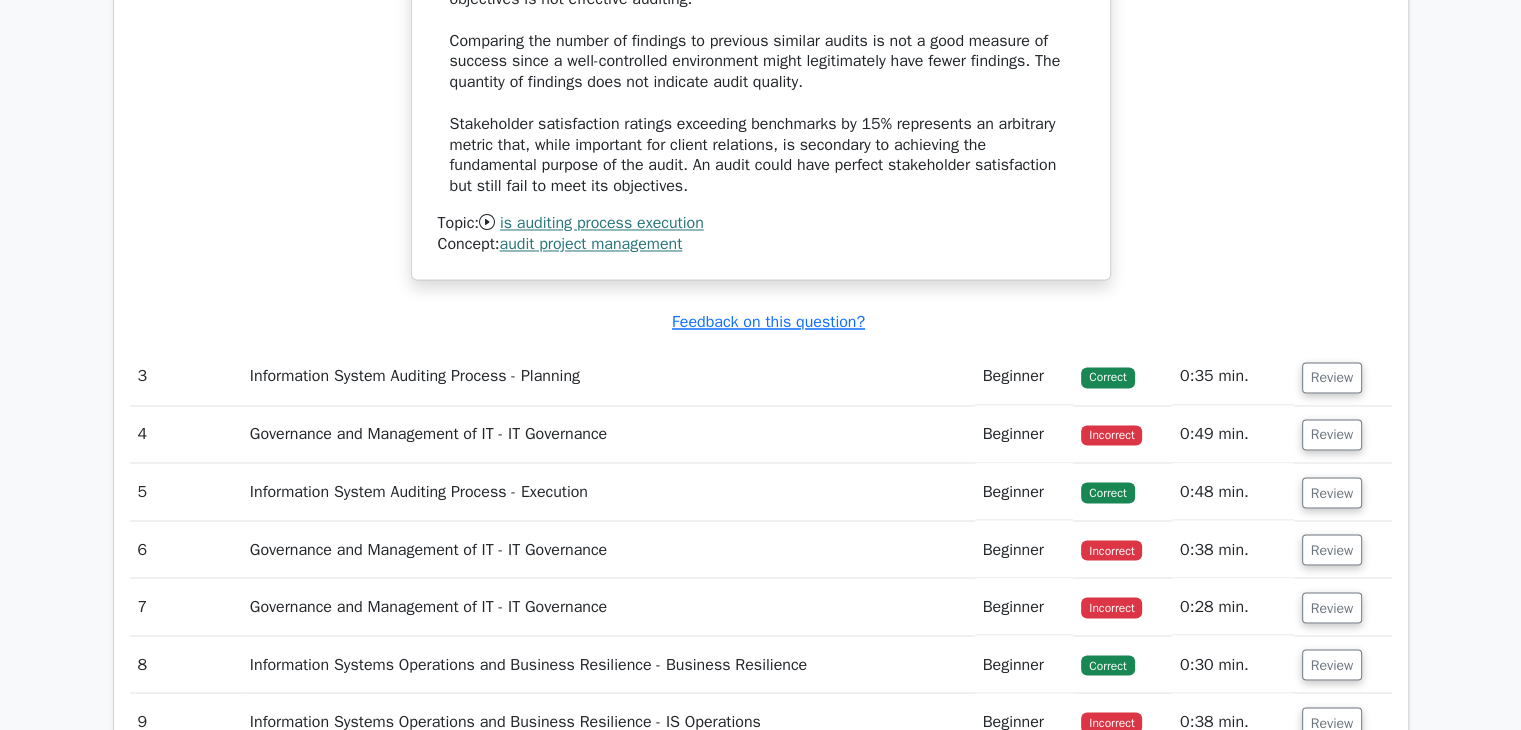 scroll, scrollTop: 3356, scrollLeft: 0, axis: vertical 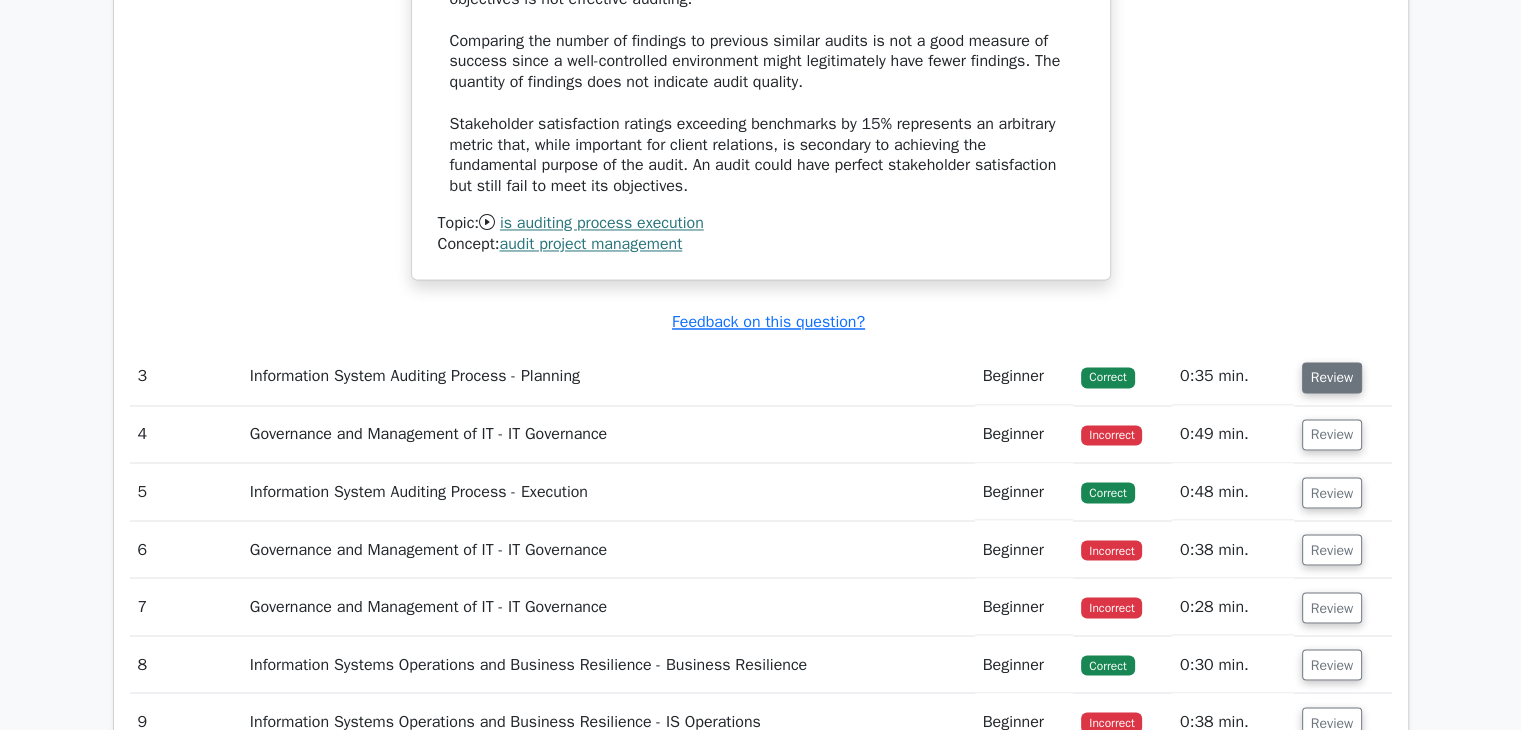click on "Review" at bounding box center (1332, 377) 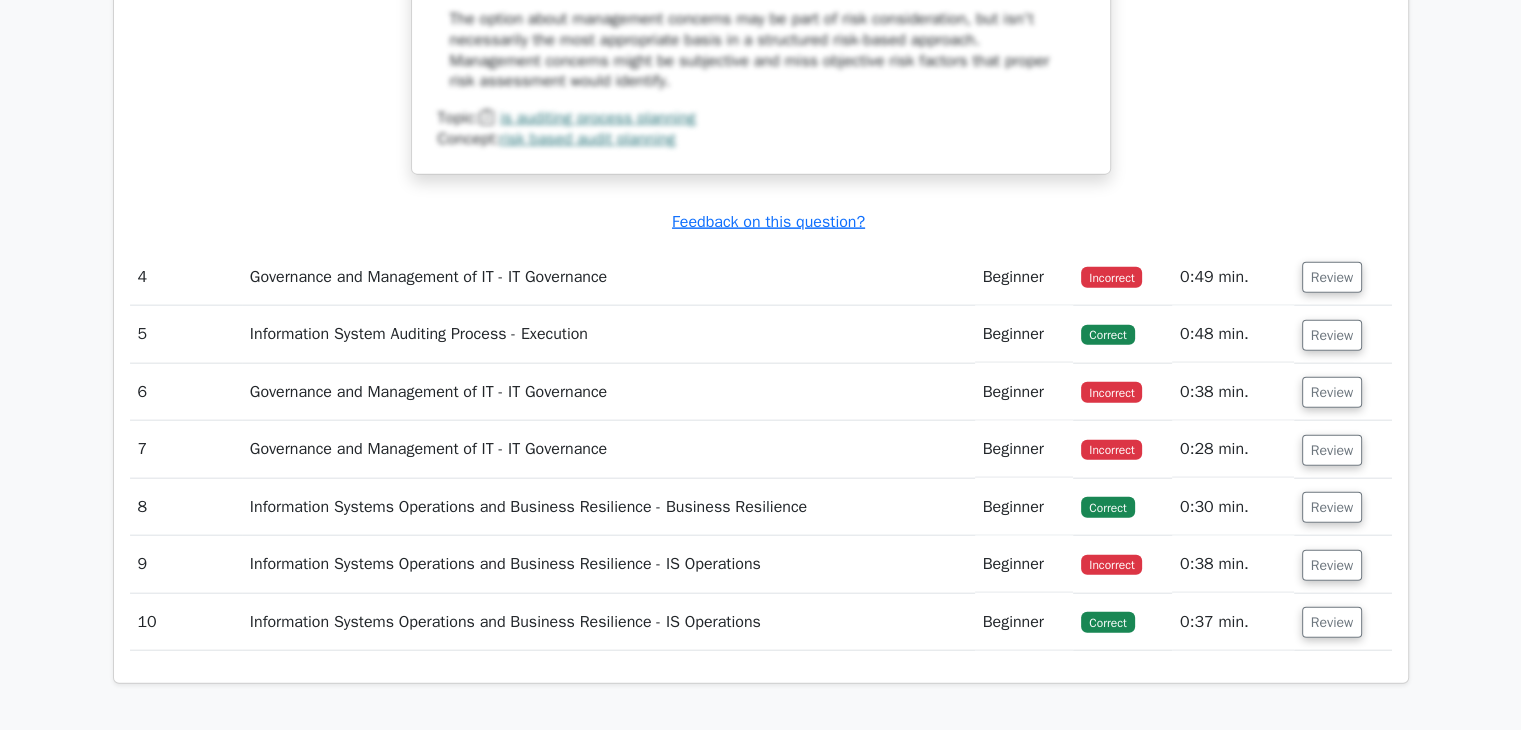 scroll, scrollTop: 4592, scrollLeft: 0, axis: vertical 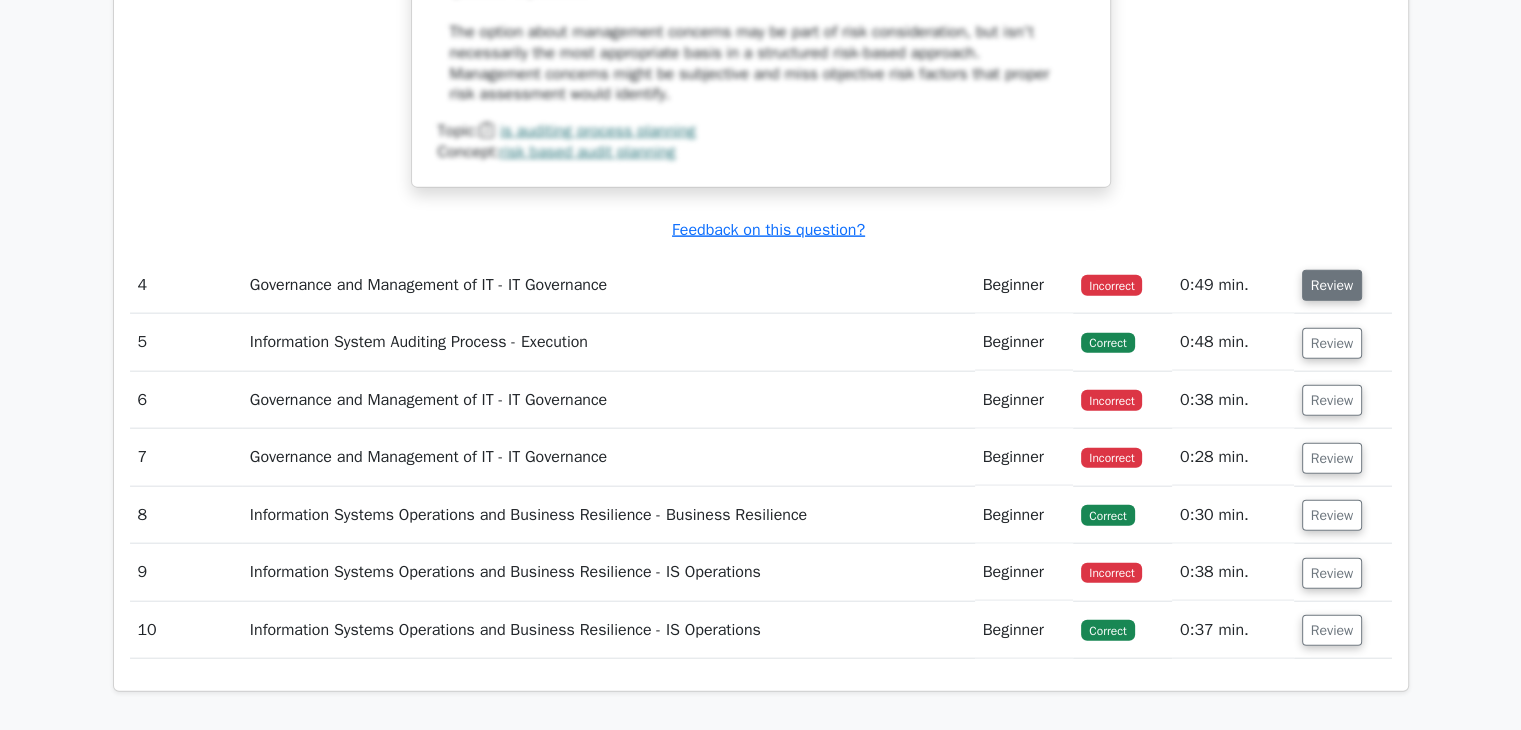 click on "Review" at bounding box center [1332, 285] 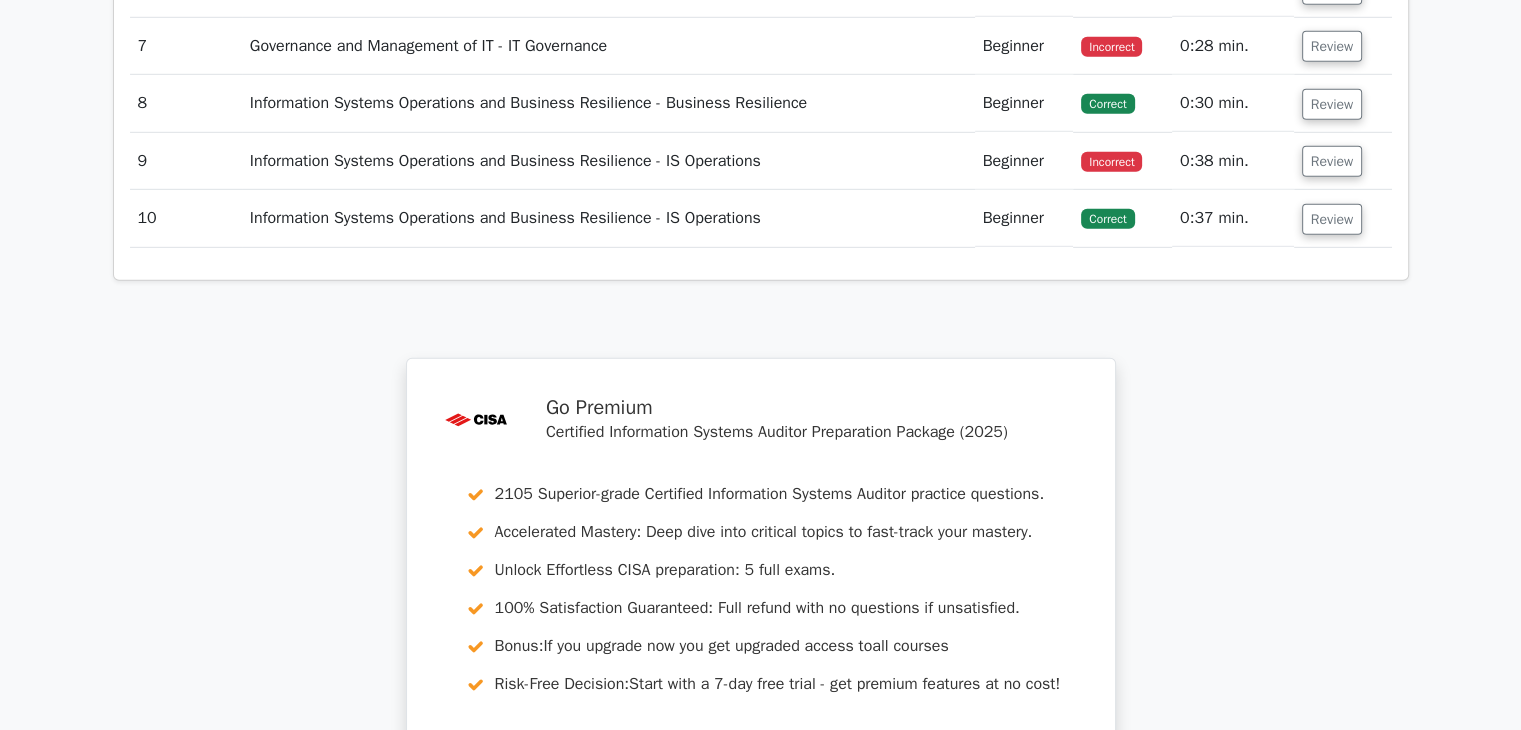 scroll, scrollTop: 6067, scrollLeft: 0, axis: vertical 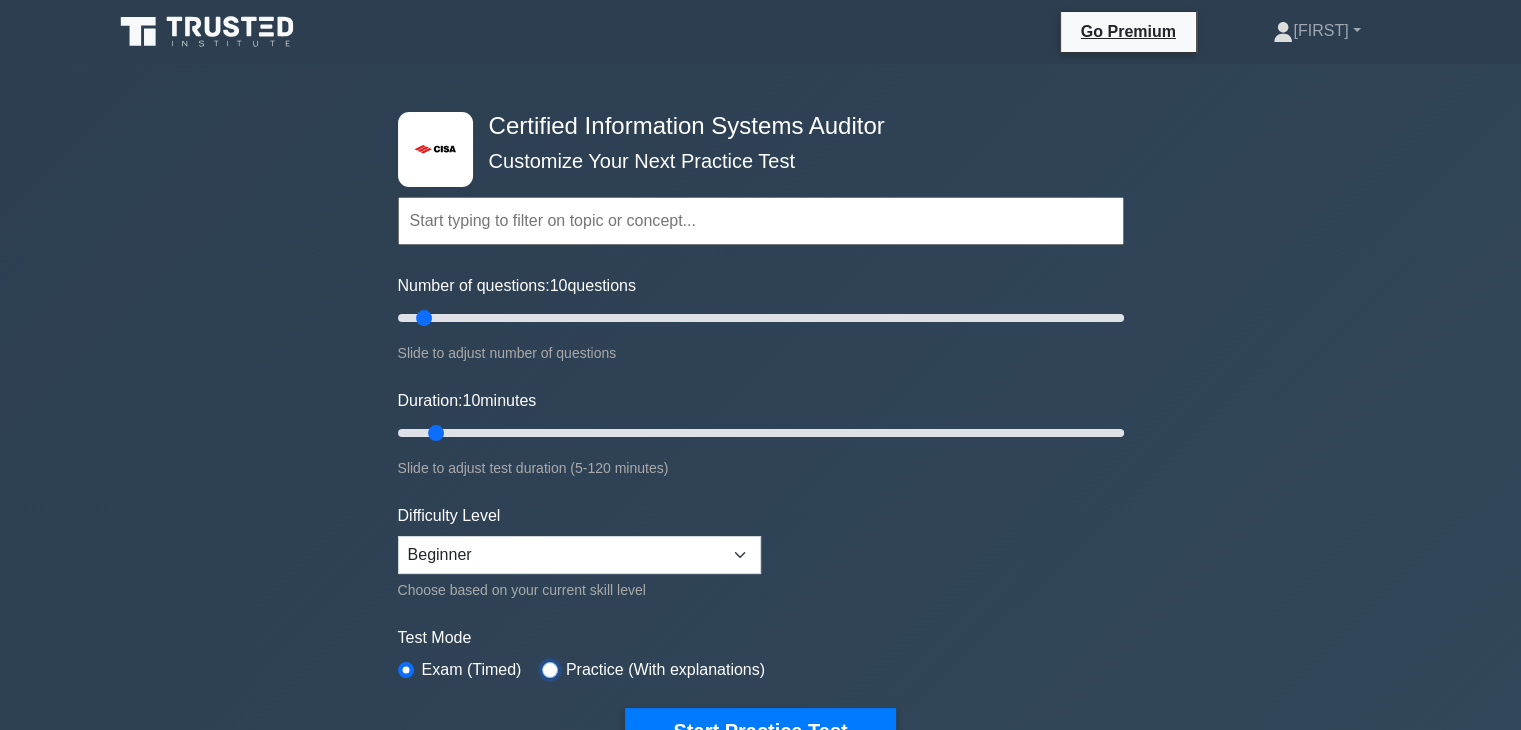 click at bounding box center [550, 670] 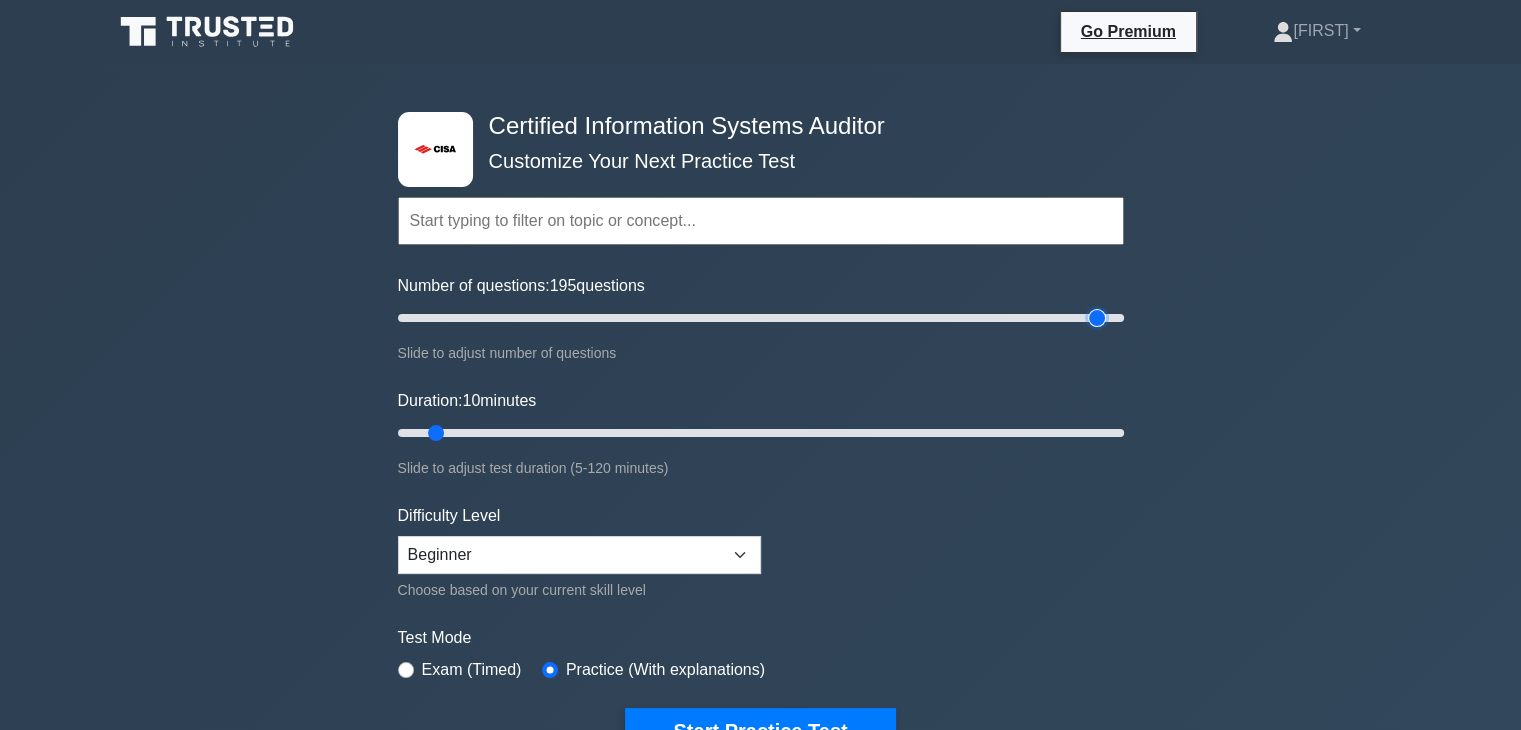 click on "Number of questions:  195  questions" at bounding box center [761, 318] 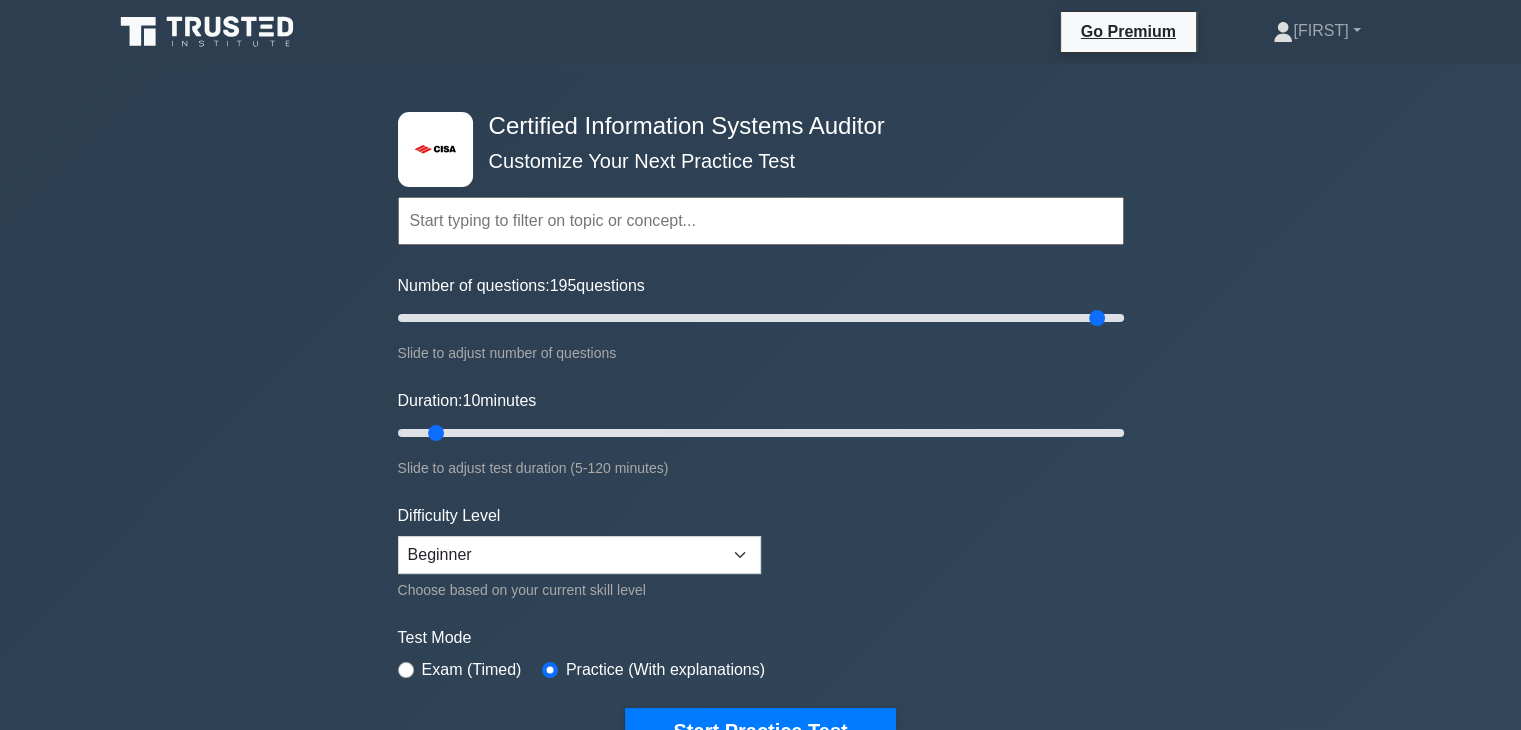click on ".st0{fill:#E31818;}
Certified Information Systems Auditor
Customize Your Next Practice Test
Topics
Information System Auditing Process - Planning
Information System Auditing Process - Execution
Governance and Management of IT - IT Governance
Governance and Management of IT - IT Management
Information Systems Acquisition, Development, and Implementation - Acquisition and Development" at bounding box center (761, 433) 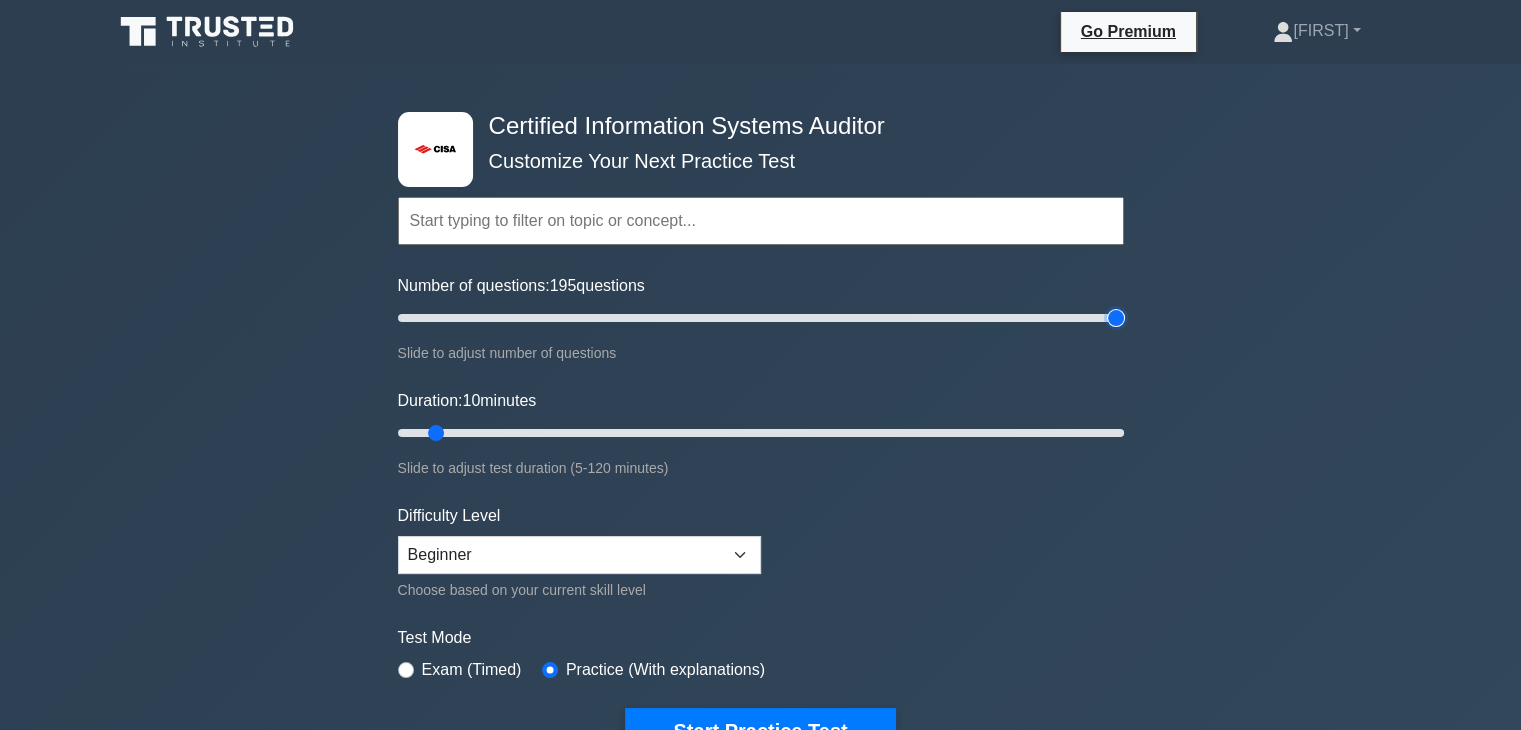 type on "200" 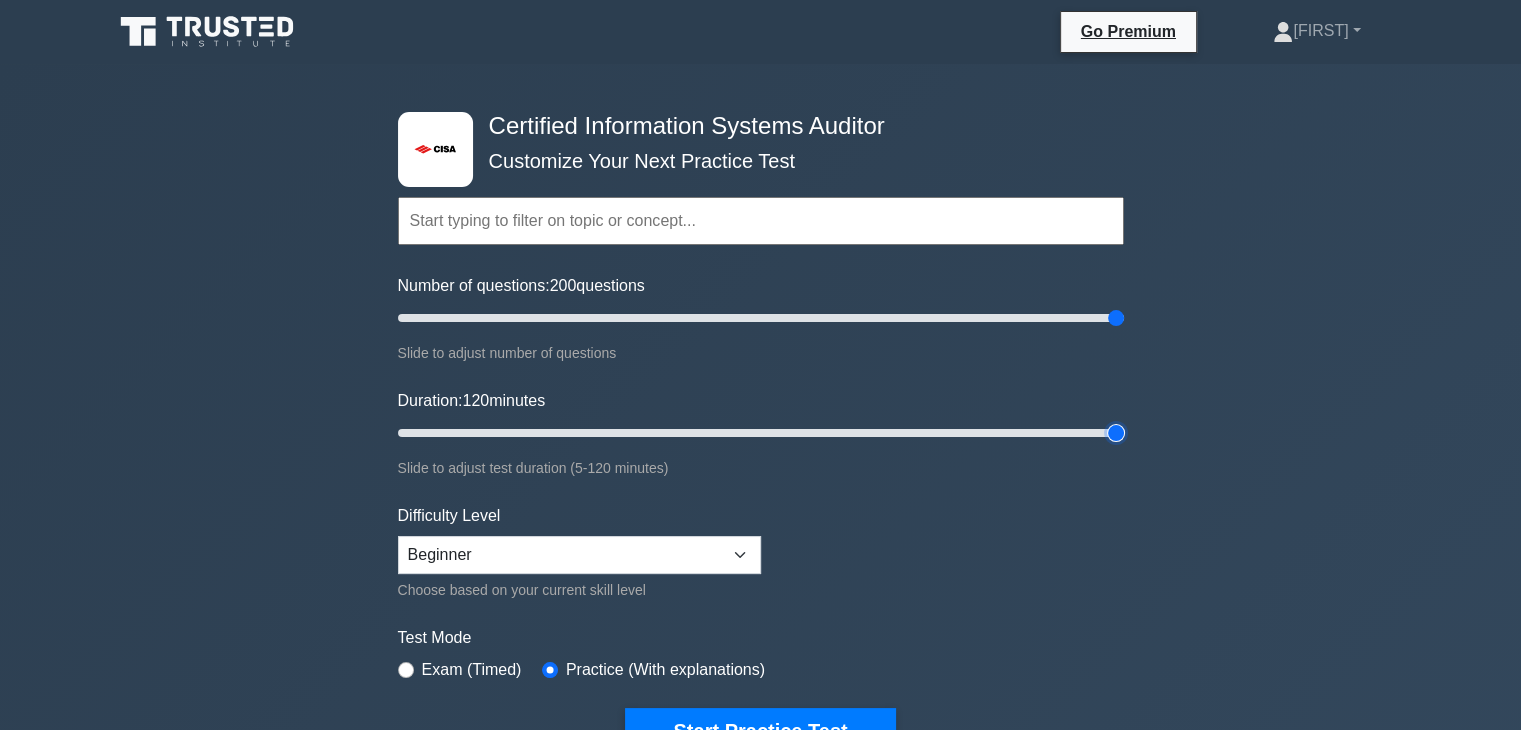 drag, startPoint x: 439, startPoint y: 429, endPoint x: 1223, endPoint y: 481, distance: 785.7226 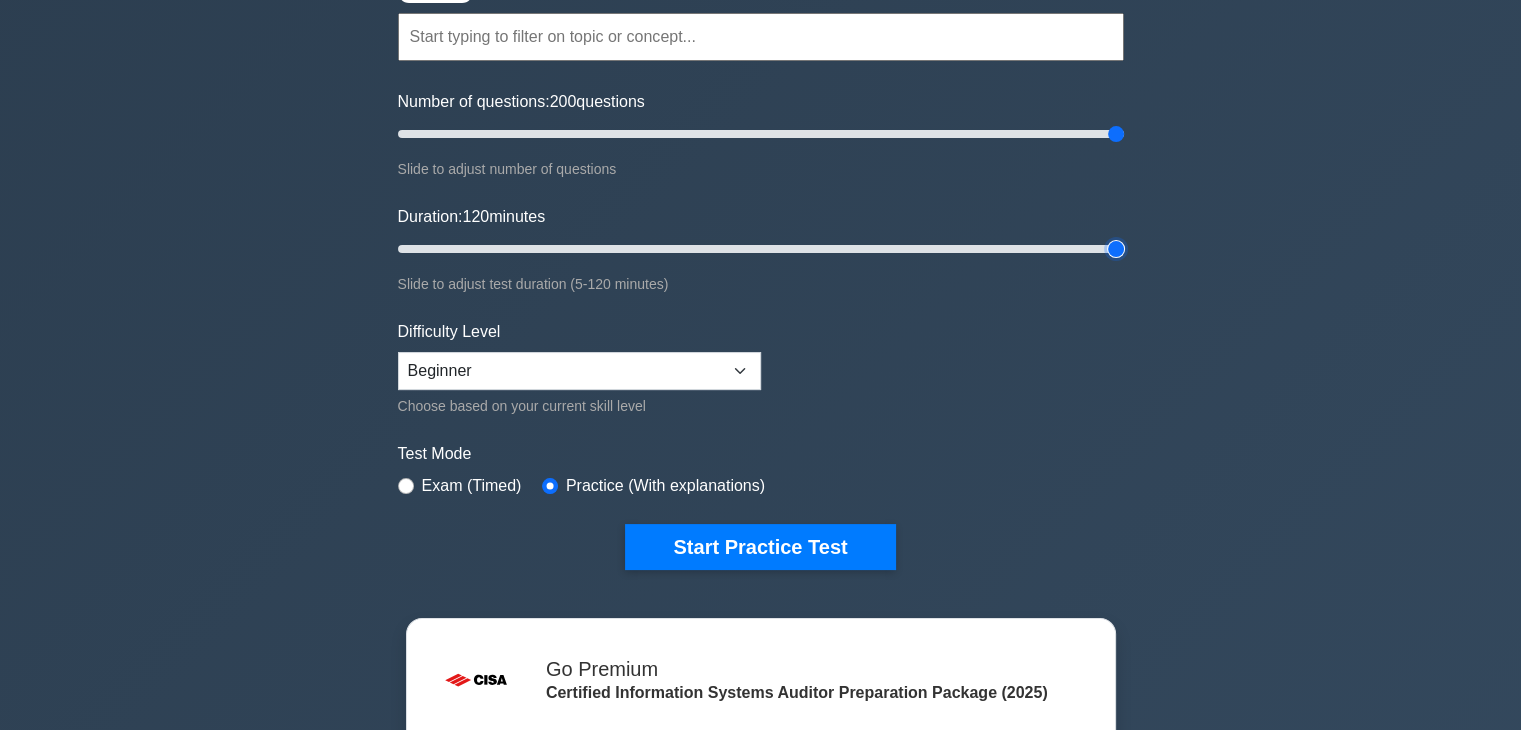 scroll, scrollTop: 310, scrollLeft: 0, axis: vertical 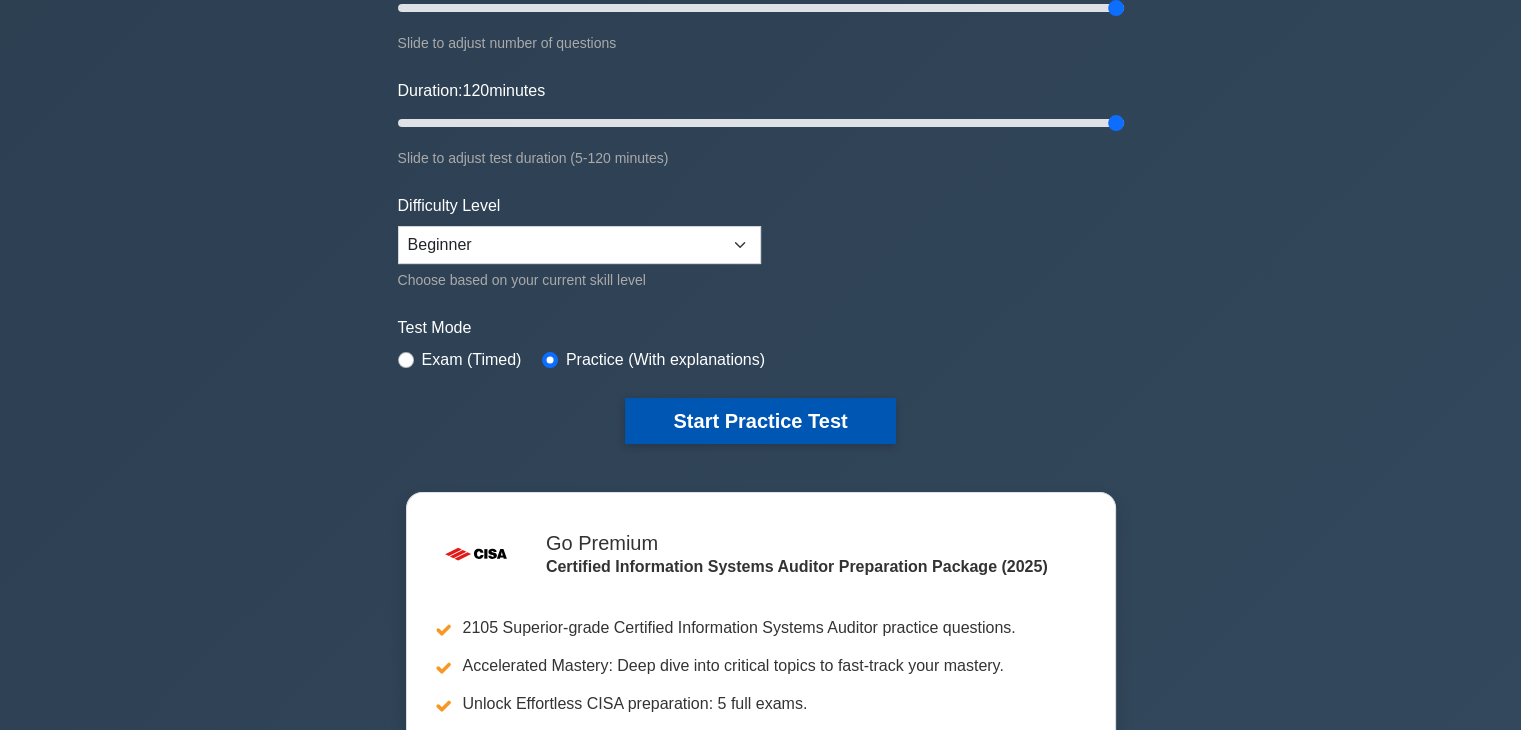 click on "Start Practice Test" at bounding box center (760, 421) 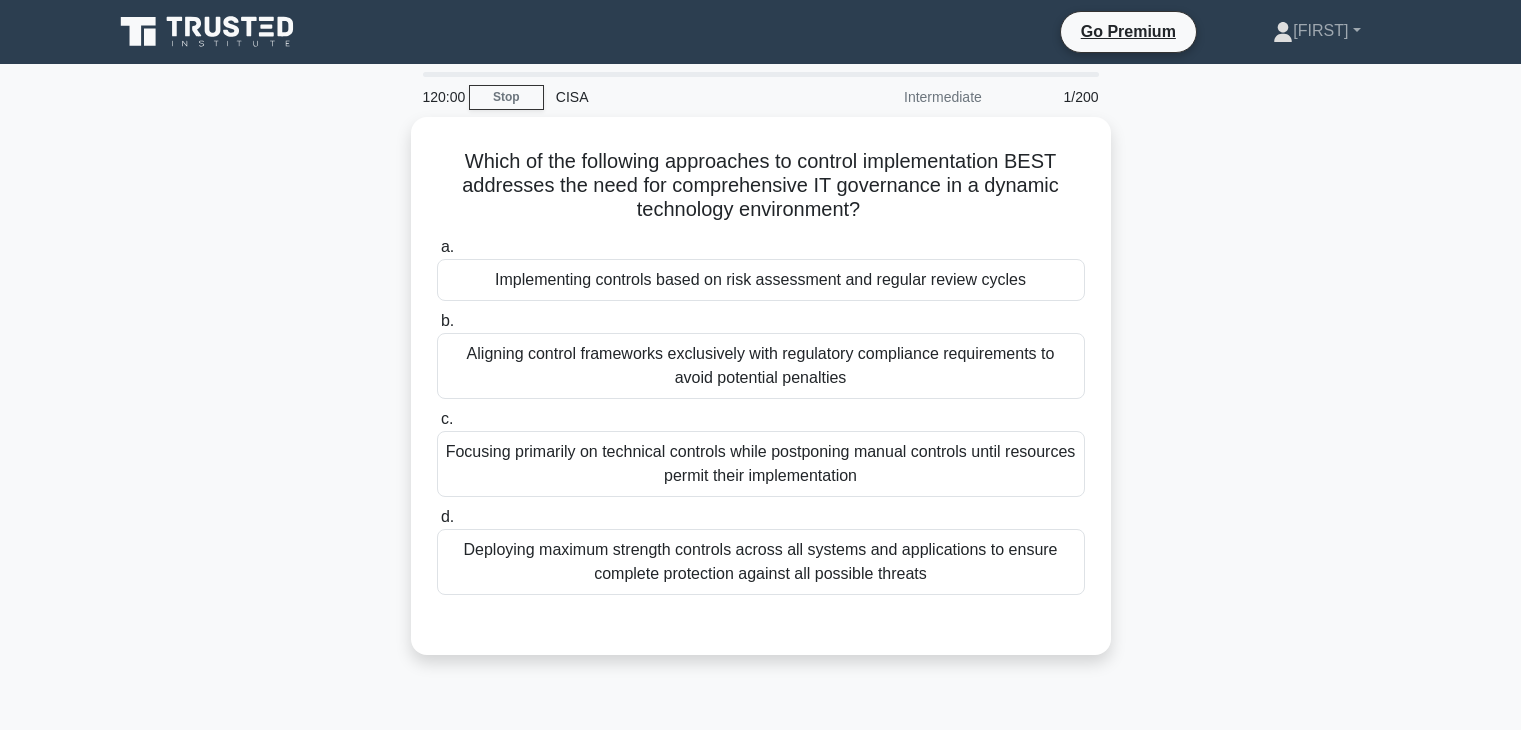 scroll, scrollTop: 0, scrollLeft: 0, axis: both 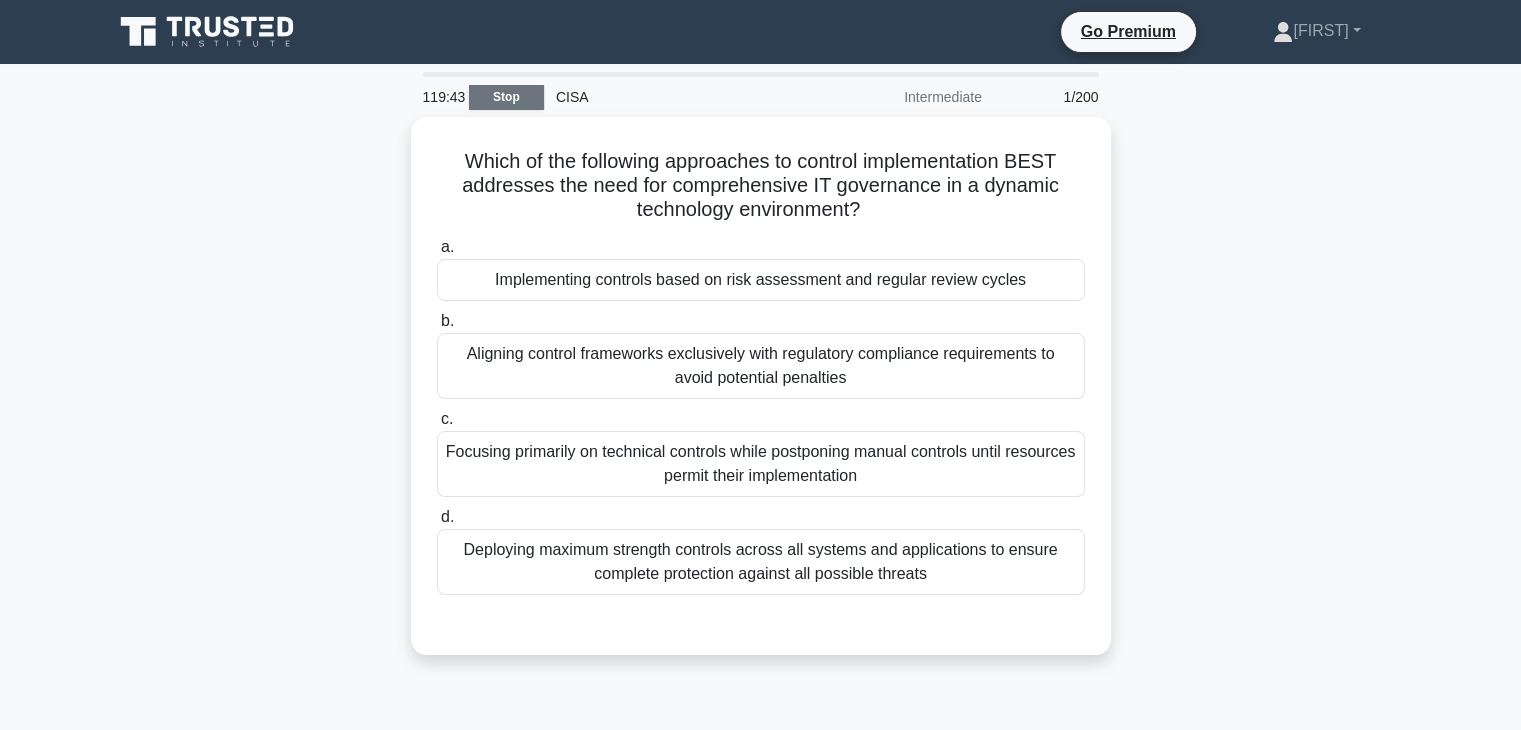 click on "Stop" at bounding box center [506, 97] 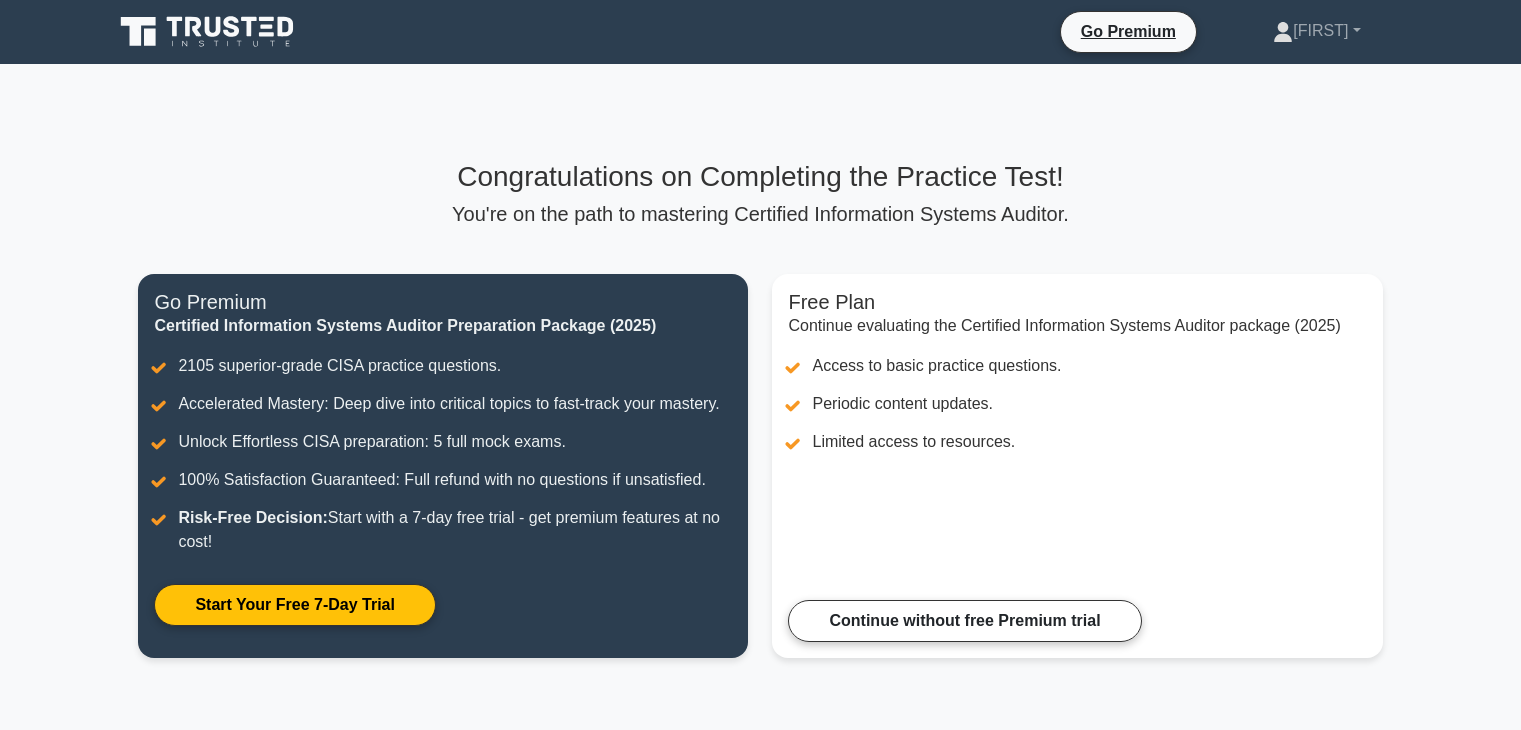 scroll, scrollTop: 0, scrollLeft: 0, axis: both 